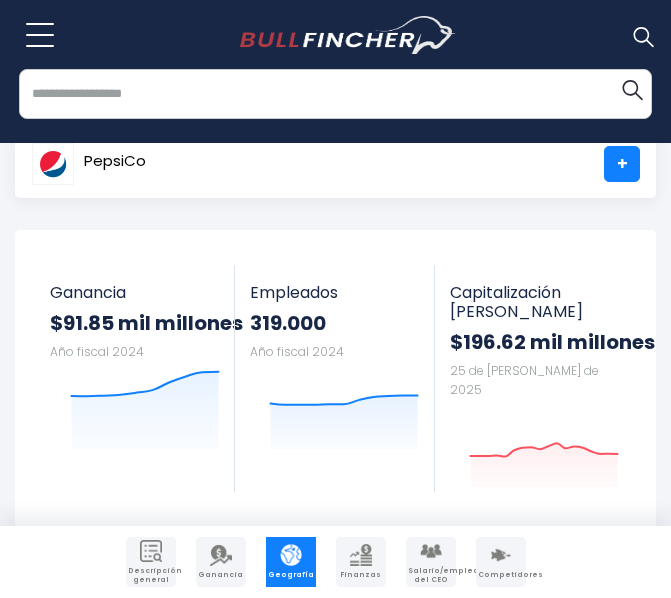 scroll, scrollTop: 23, scrollLeft: 0, axis: vertical 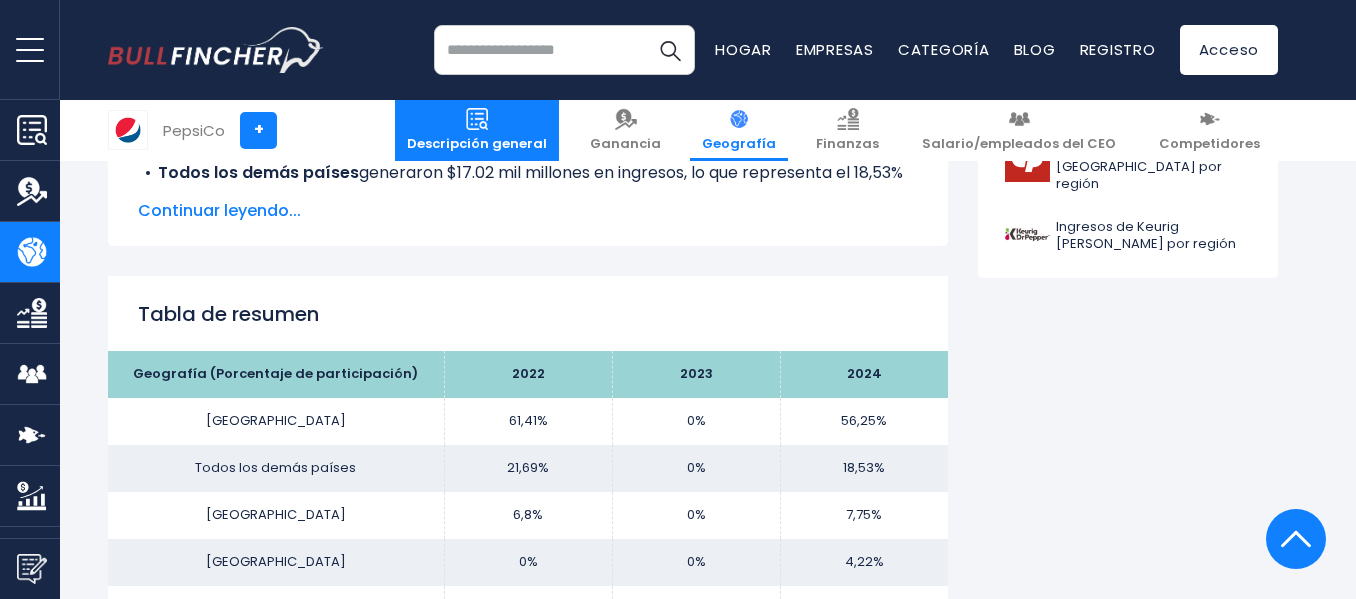click on "Descripción general" at bounding box center [477, 143] 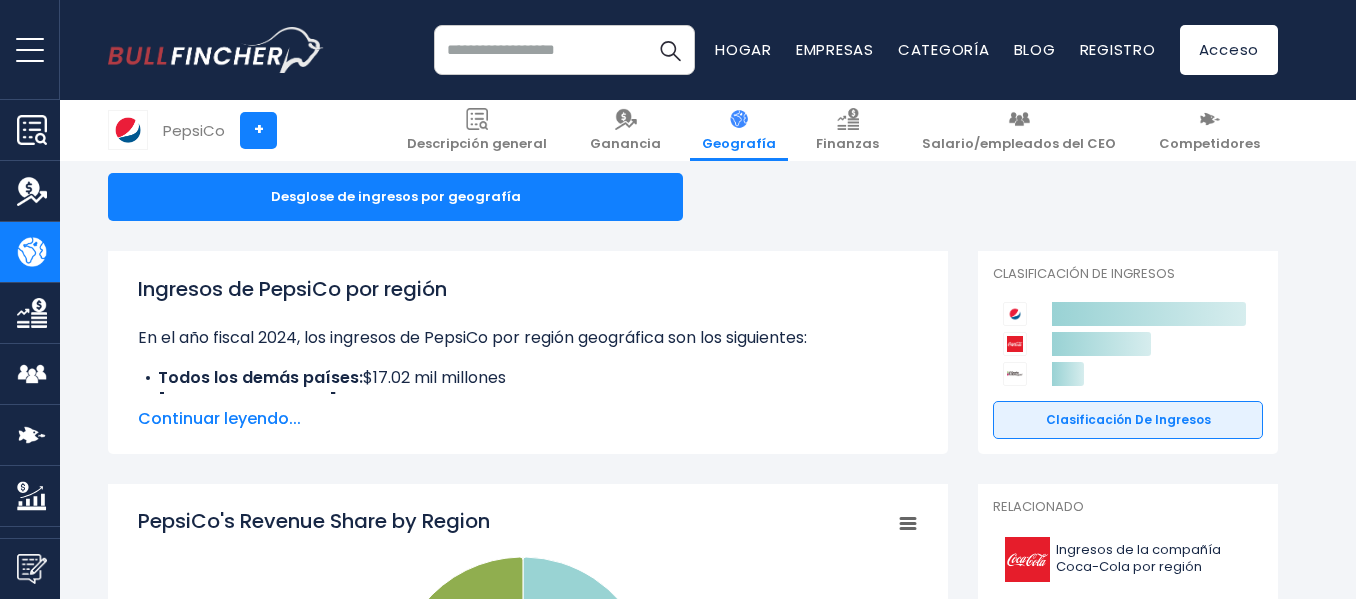 scroll, scrollTop: 0, scrollLeft: 0, axis: both 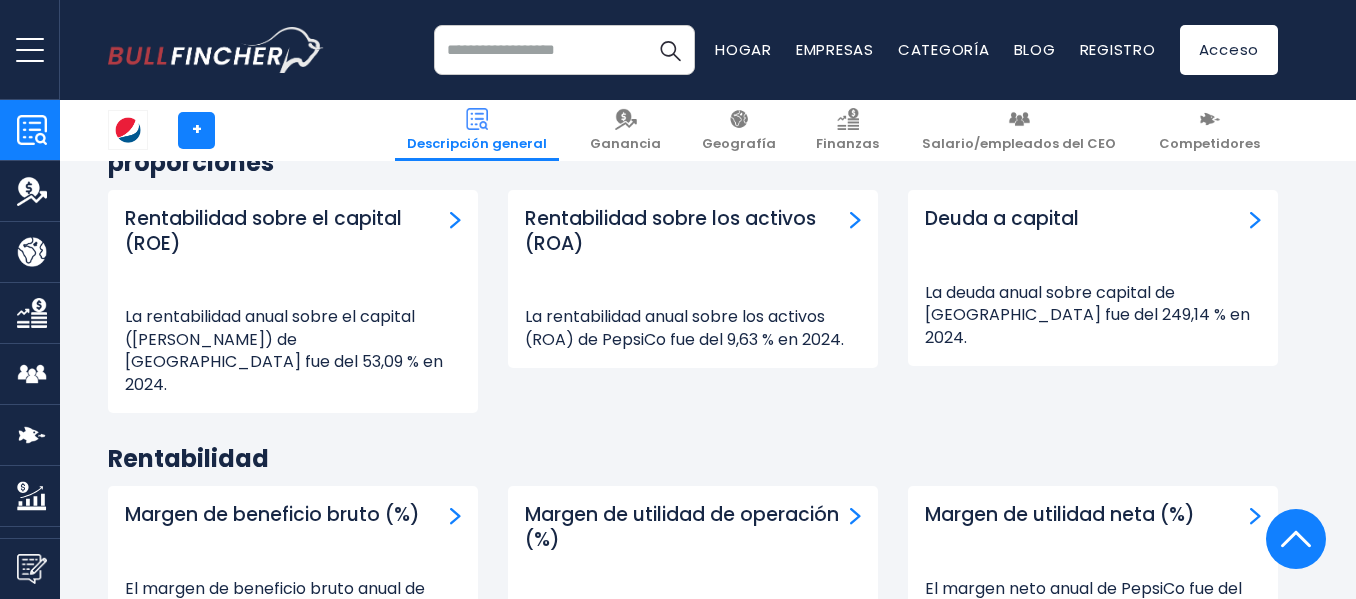 drag, startPoint x: 1357, startPoint y: 40, endPoint x: 1365, endPoint y: 286, distance: 246.13005 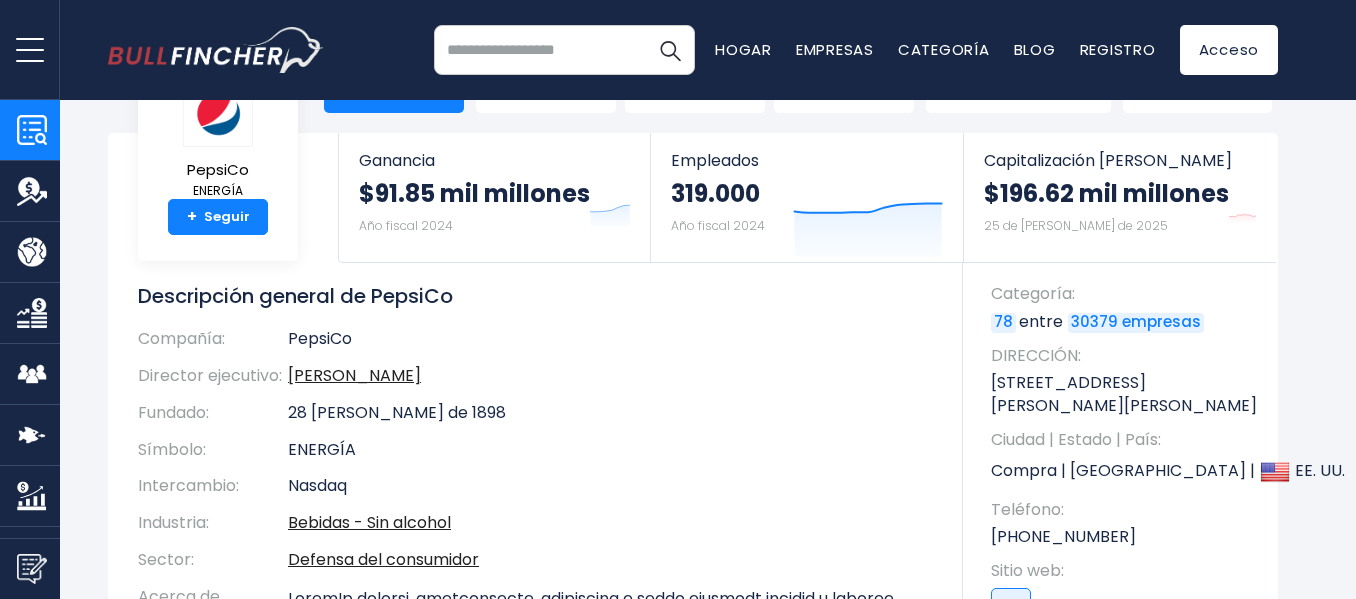 scroll, scrollTop: 0, scrollLeft: 0, axis: both 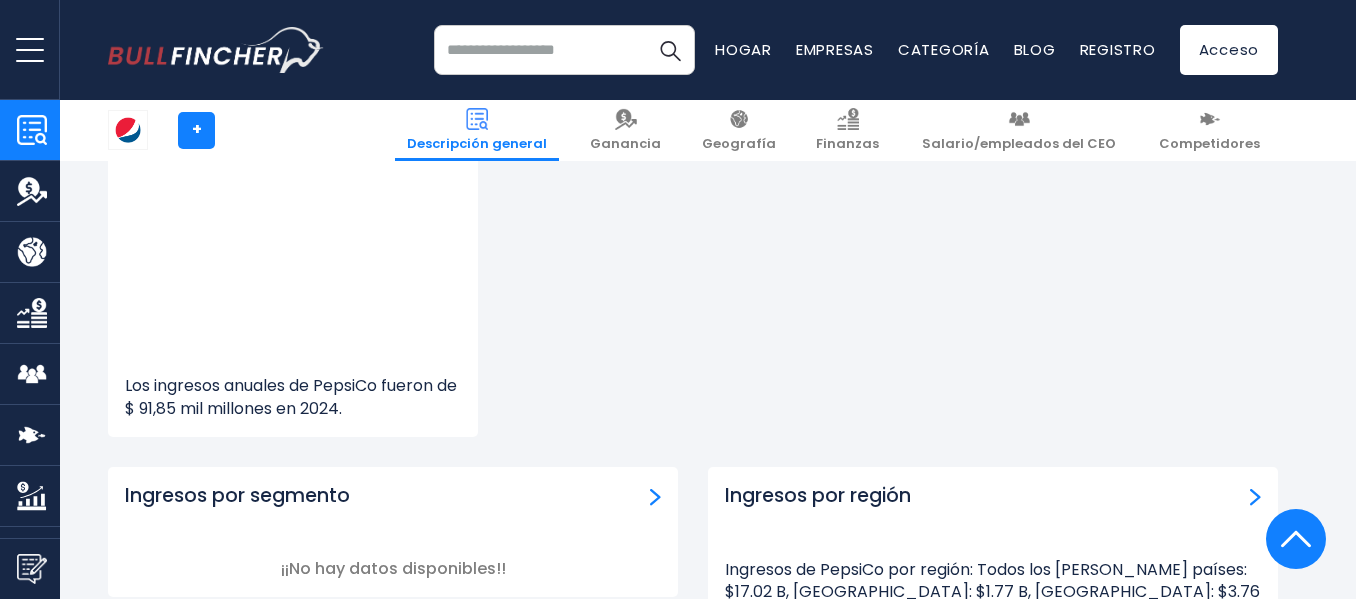click on "Empleados
2020
291000
2021
309000
2022
315000 2023 318000 2024" at bounding box center [1093, 225] 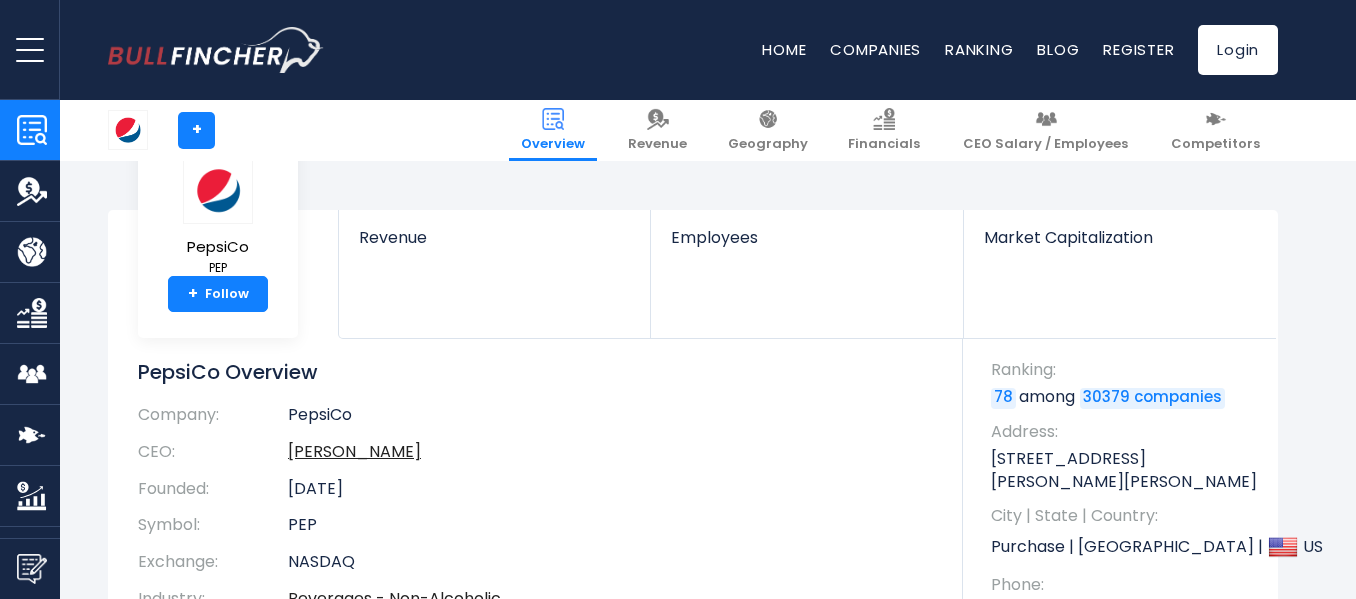 scroll, scrollTop: 1819, scrollLeft: 0, axis: vertical 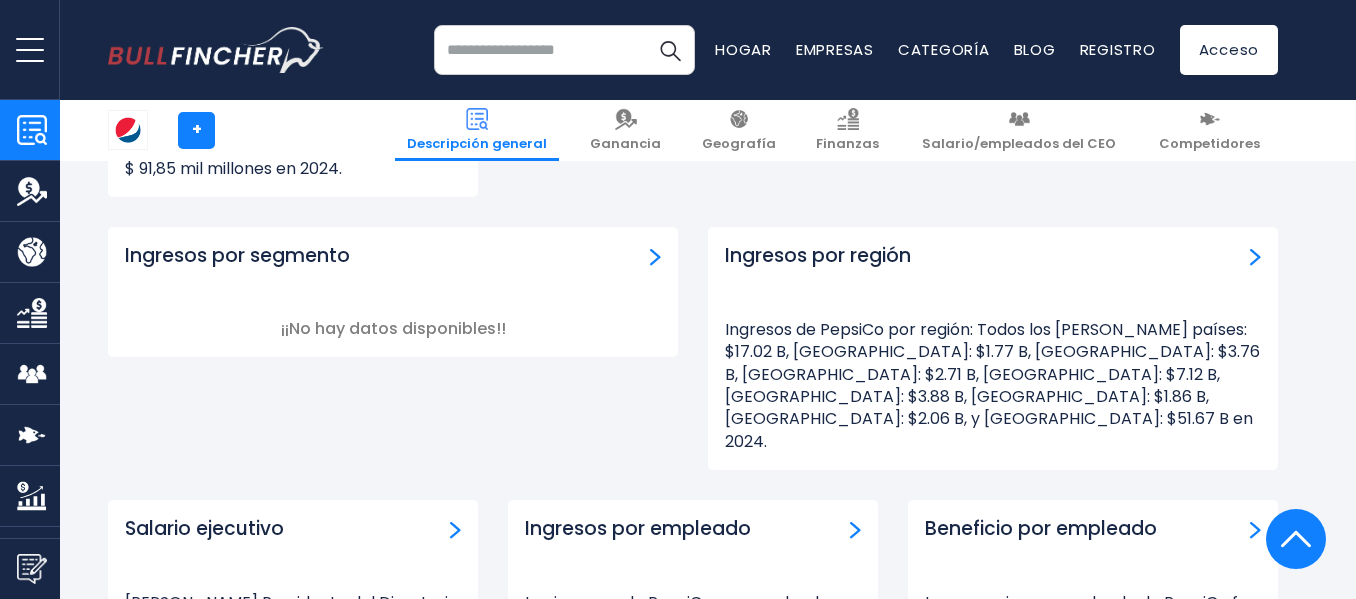 click on "Ingresos por región
Ingresos de PepsiCo por región: Todos los [PERSON_NAME] países: $17.02 B, [GEOGRAPHIC_DATA]: $1.77 B, [GEOGRAPHIC_DATA]: $3.76 B, [GEOGRAPHIC_DATA]: $2.71 B, [GEOGRAPHIC_DATA]: $7.12 B, [GEOGRAPHIC_DATA]: $3.88 B, [GEOGRAPHIC_DATA]: $1.86 B, [GEOGRAPHIC_DATA]: $2.06 B, y [GEOGRAPHIC_DATA]: $51.67 B en 2024." at bounding box center (993, 348) 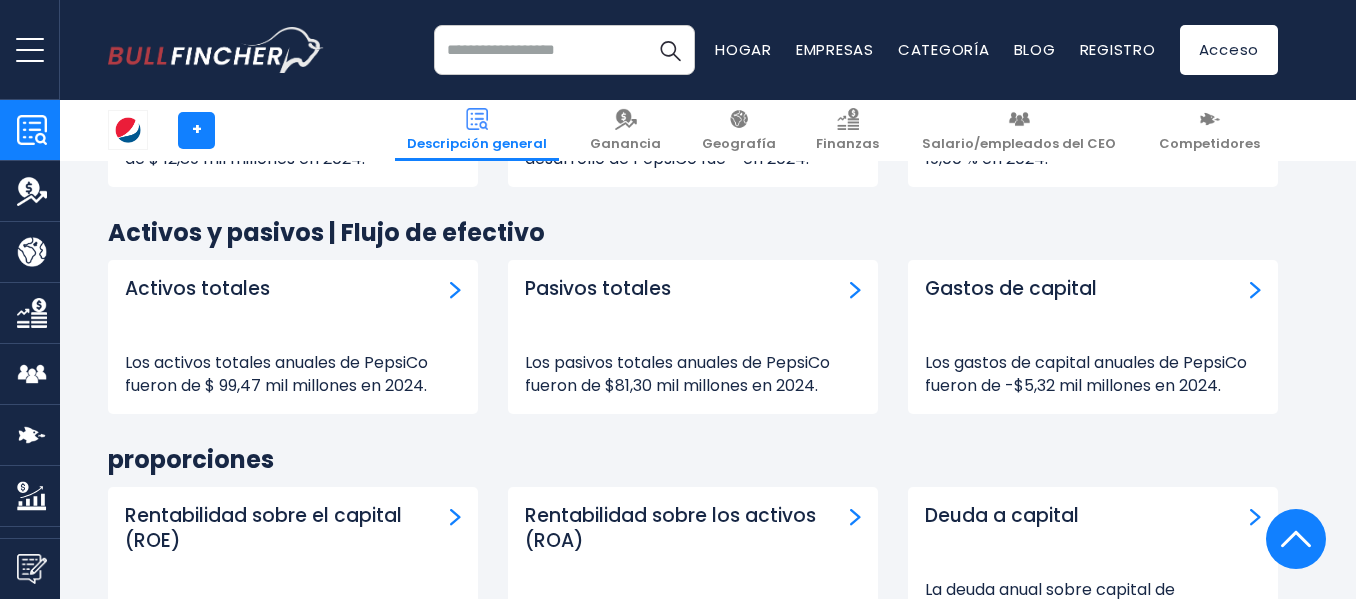 scroll, scrollTop: 2479, scrollLeft: 0, axis: vertical 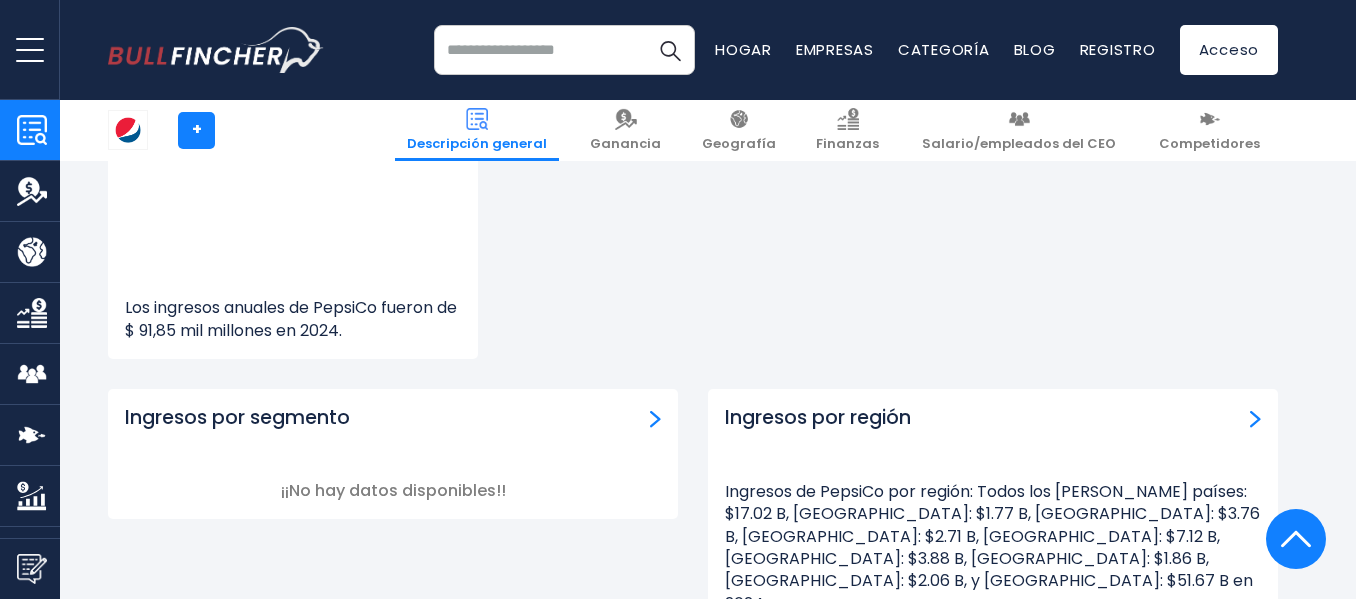 click at bounding box center [1255, 419] 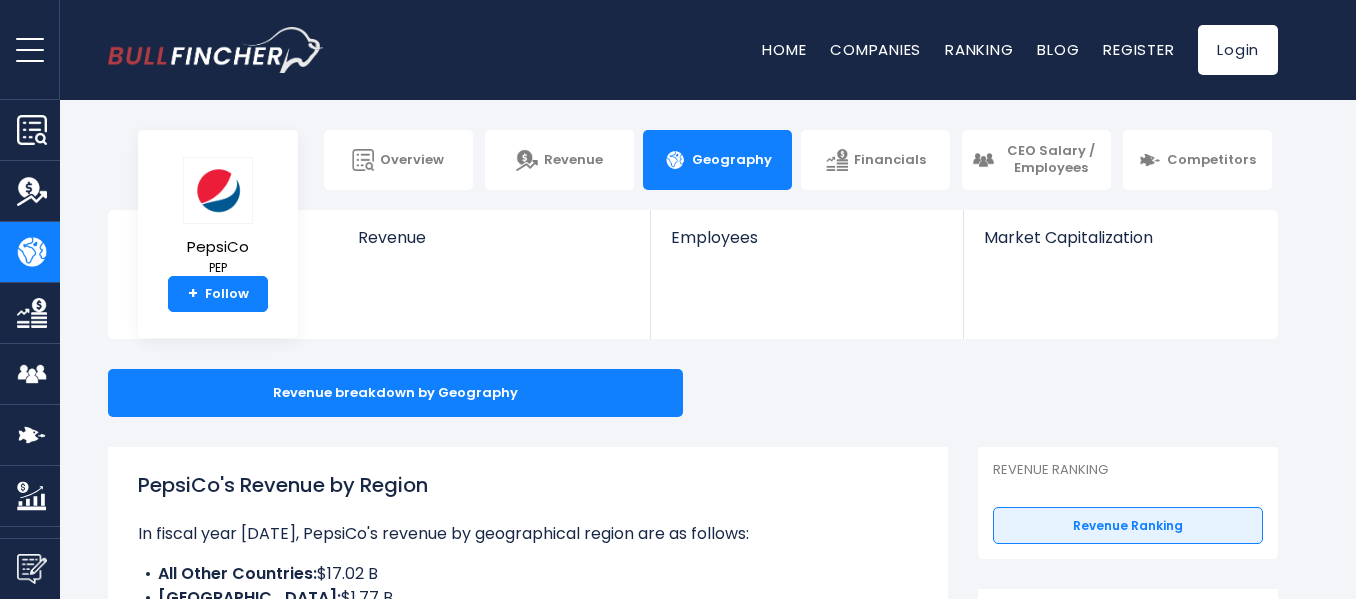 scroll, scrollTop: 0, scrollLeft: 0, axis: both 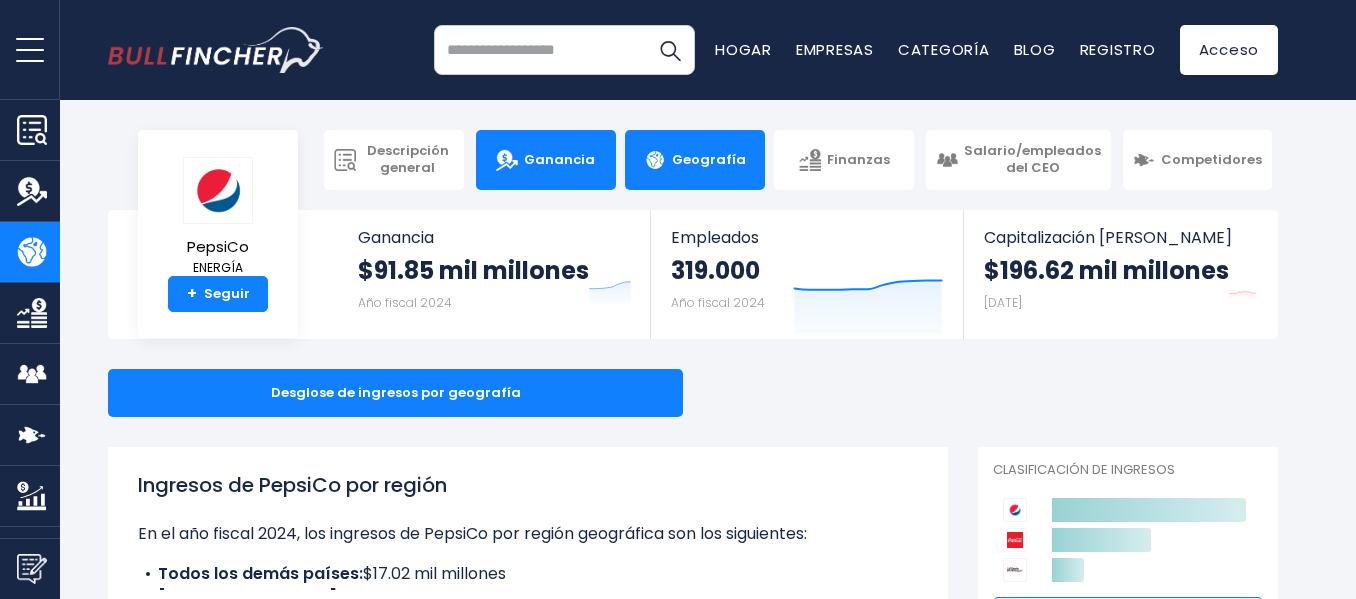 click on "Ganancia" at bounding box center (559, 159) 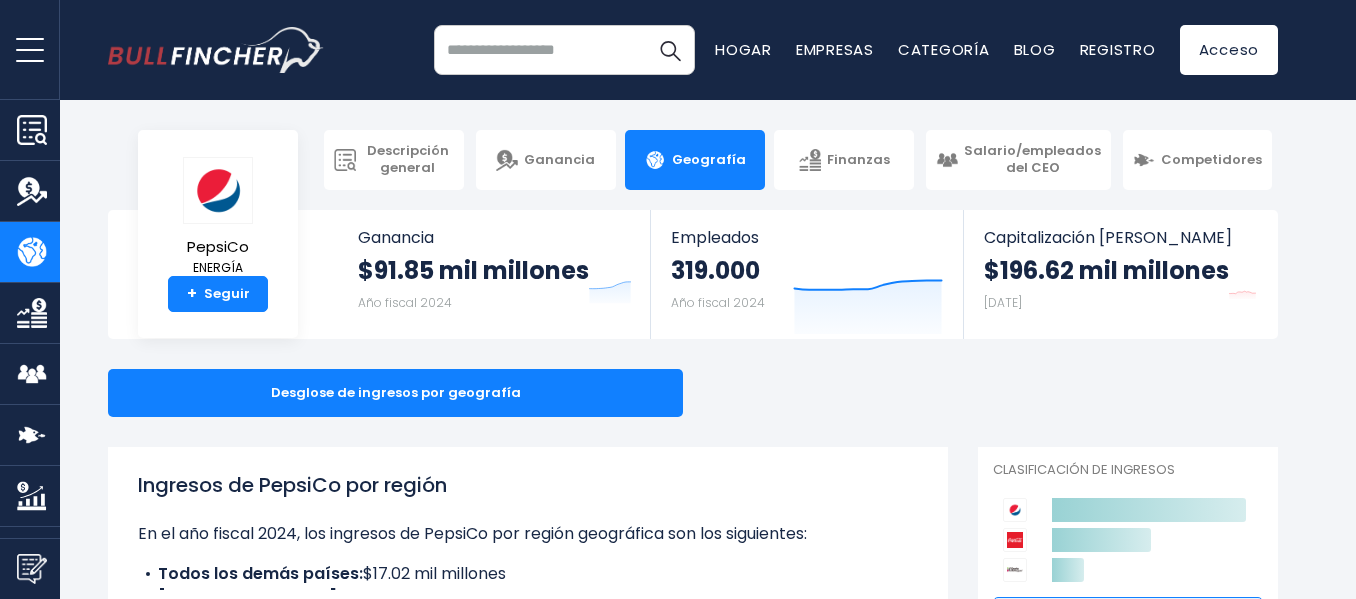 scroll, scrollTop: 81, scrollLeft: 0, axis: vertical 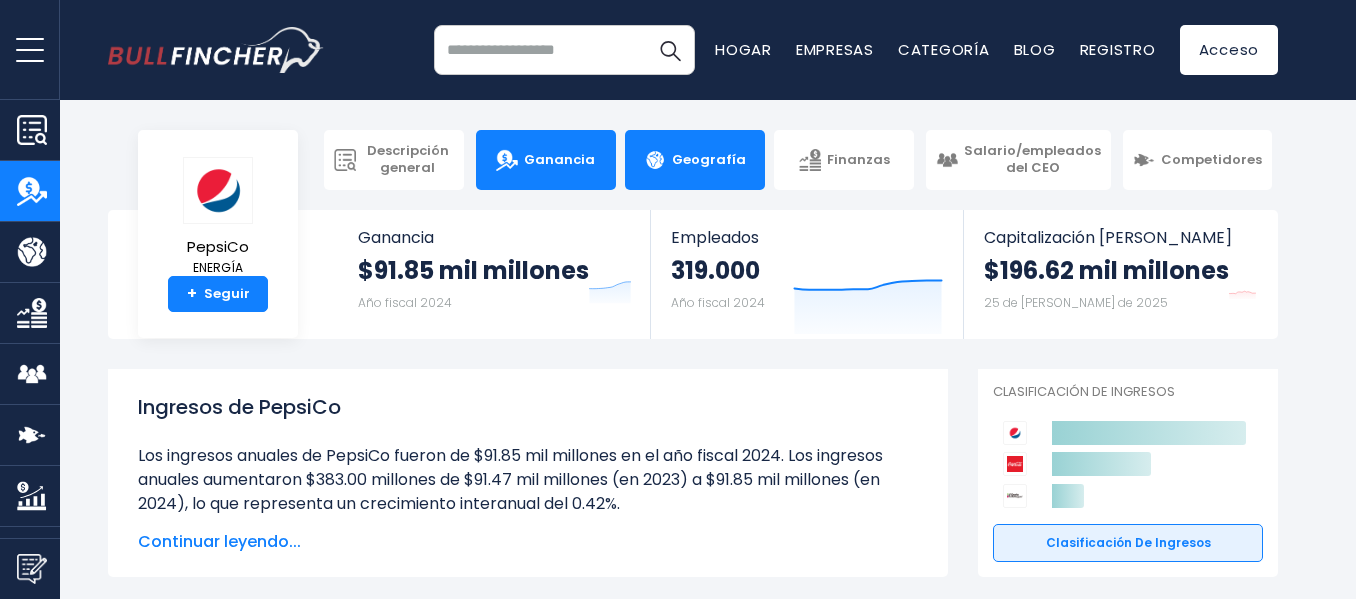 click on "Geografía" at bounding box center (695, 160) 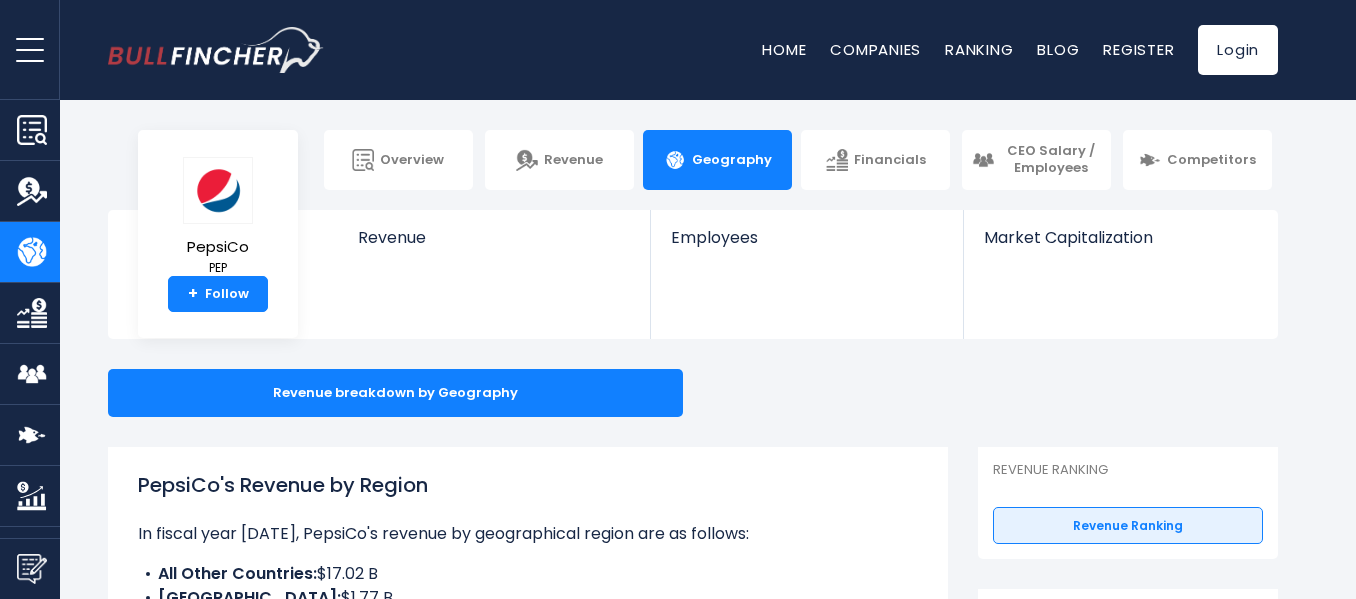 scroll, scrollTop: 0, scrollLeft: 0, axis: both 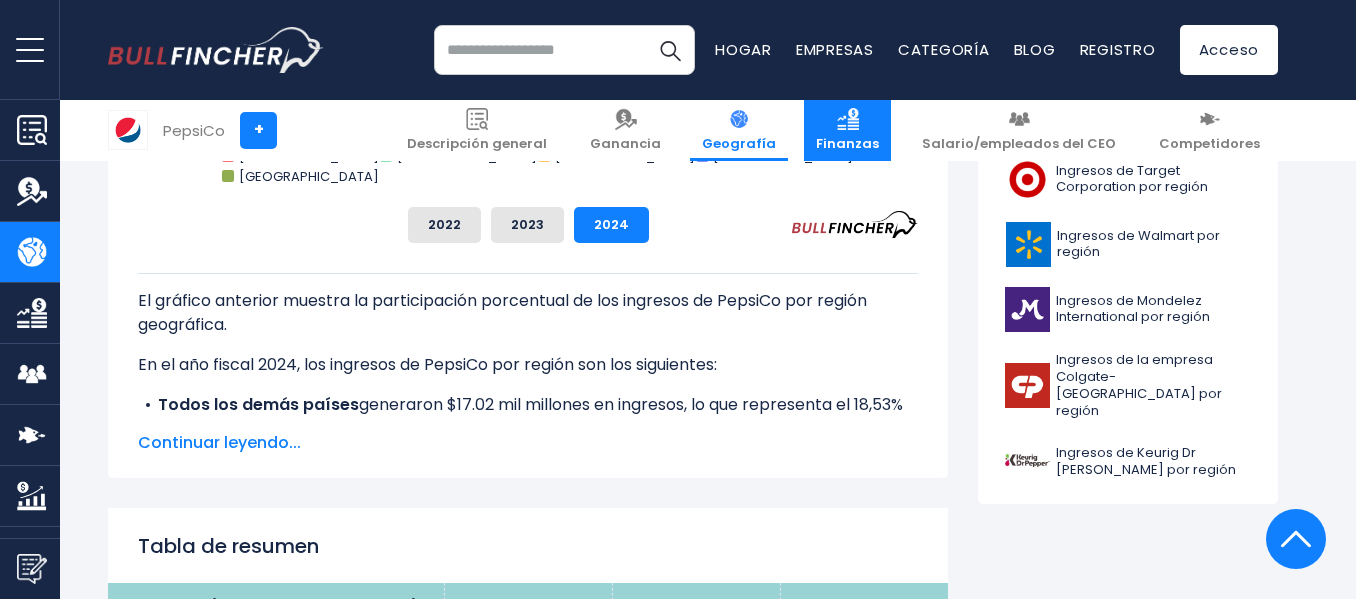 click on "Finanzas" at bounding box center [847, 143] 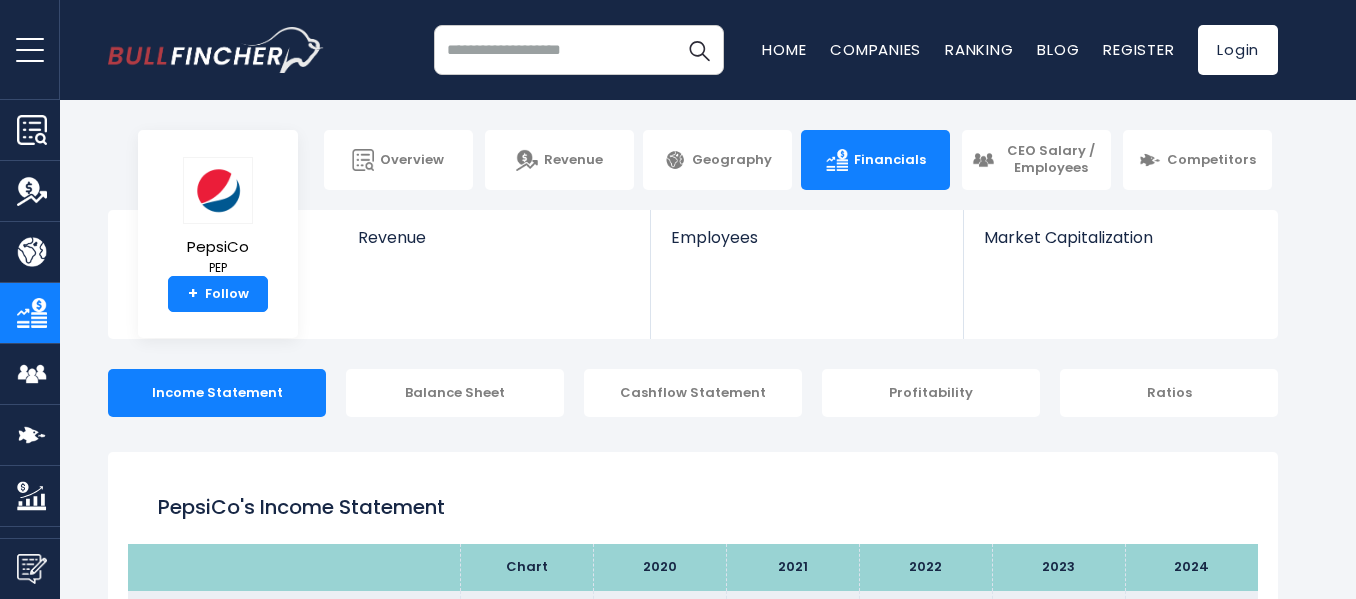 scroll, scrollTop: 0, scrollLeft: 0, axis: both 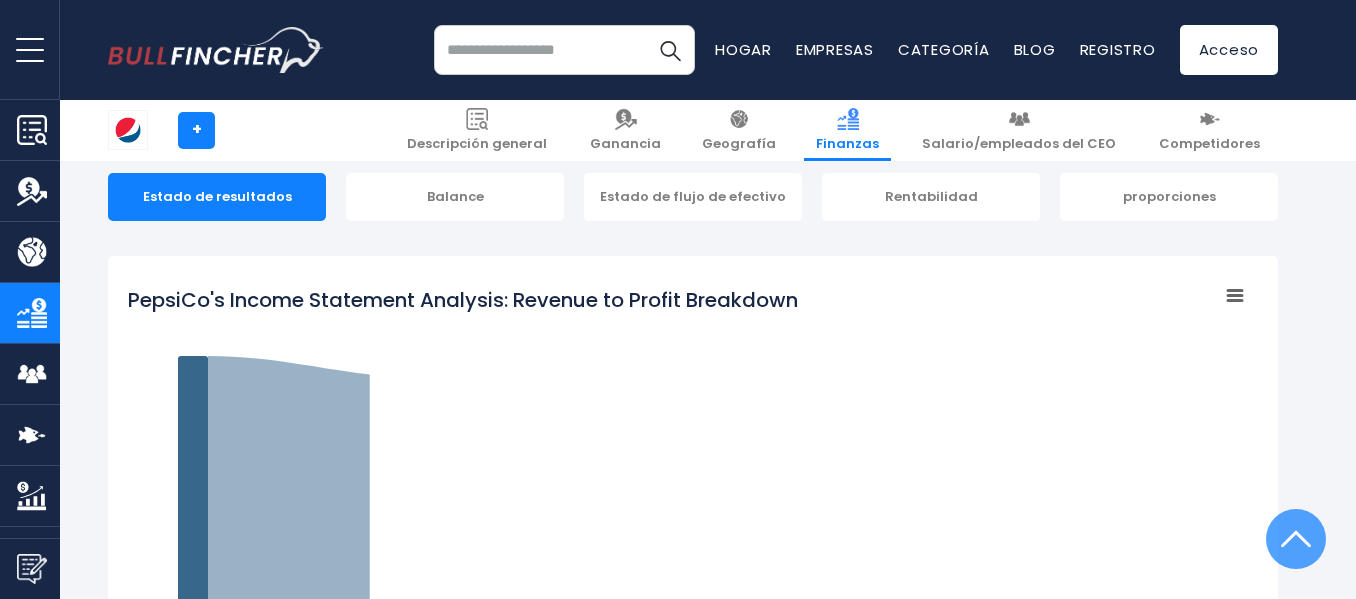 drag, startPoint x: 1362, startPoint y: 34, endPoint x: 1364, endPoint y: 51, distance: 17.117243 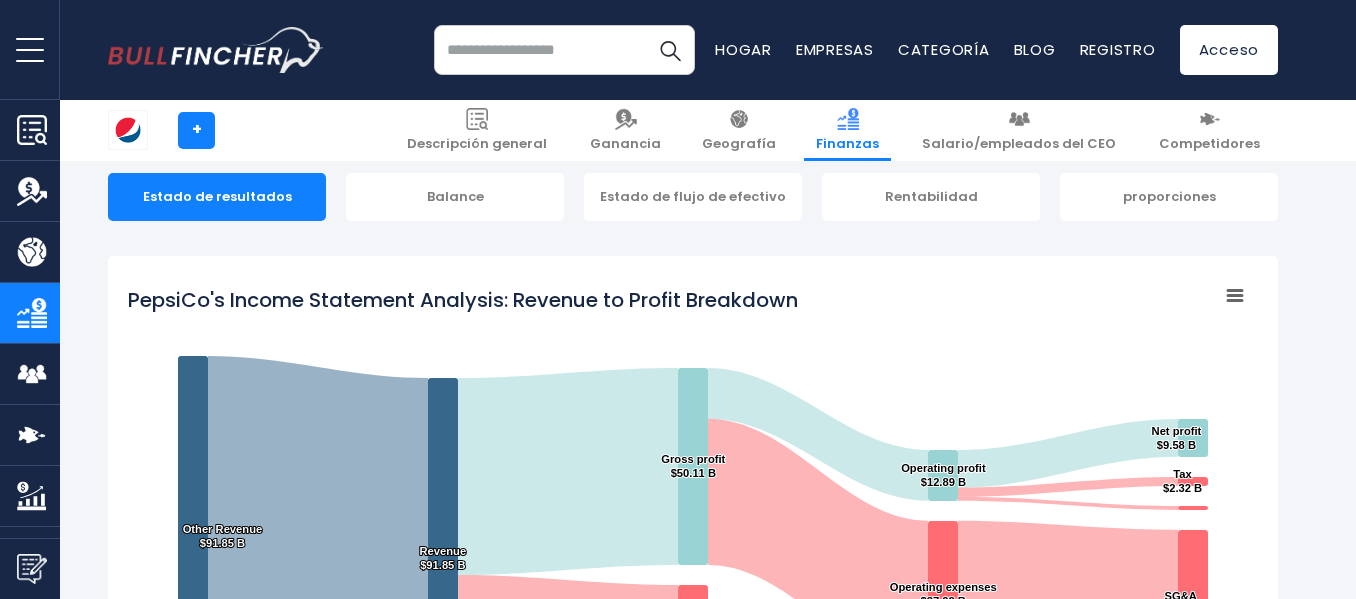 scroll, scrollTop: 230, scrollLeft: 0, axis: vertical 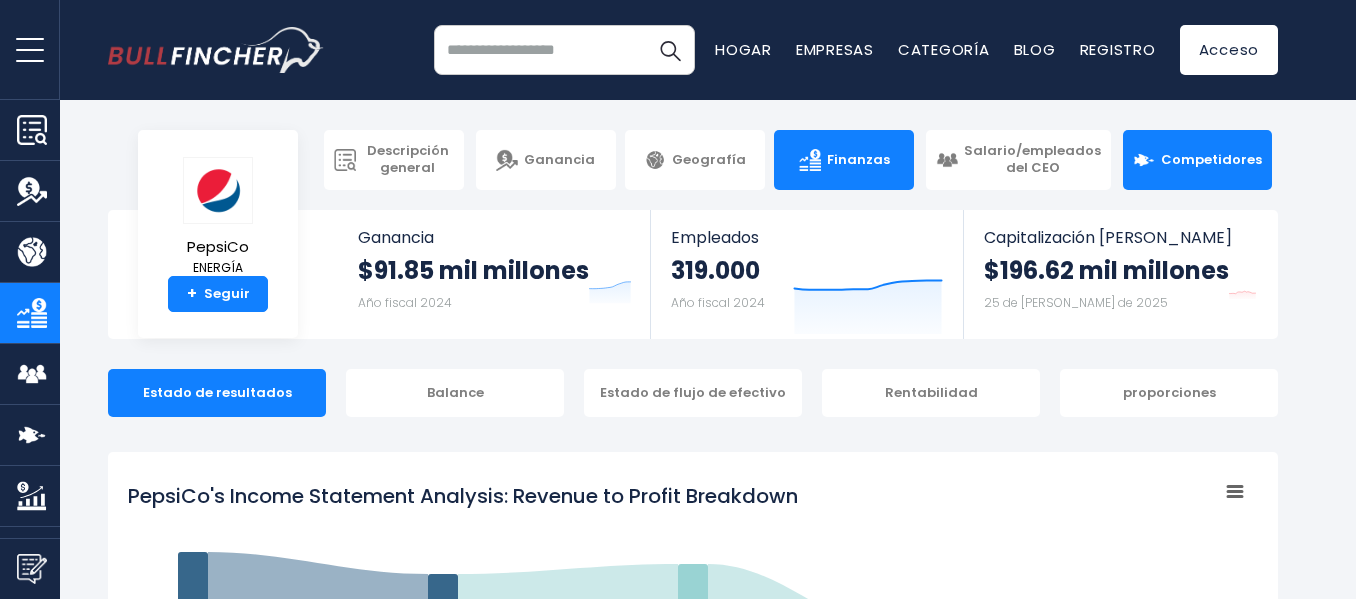 click on "Competidores" at bounding box center (1197, 160) 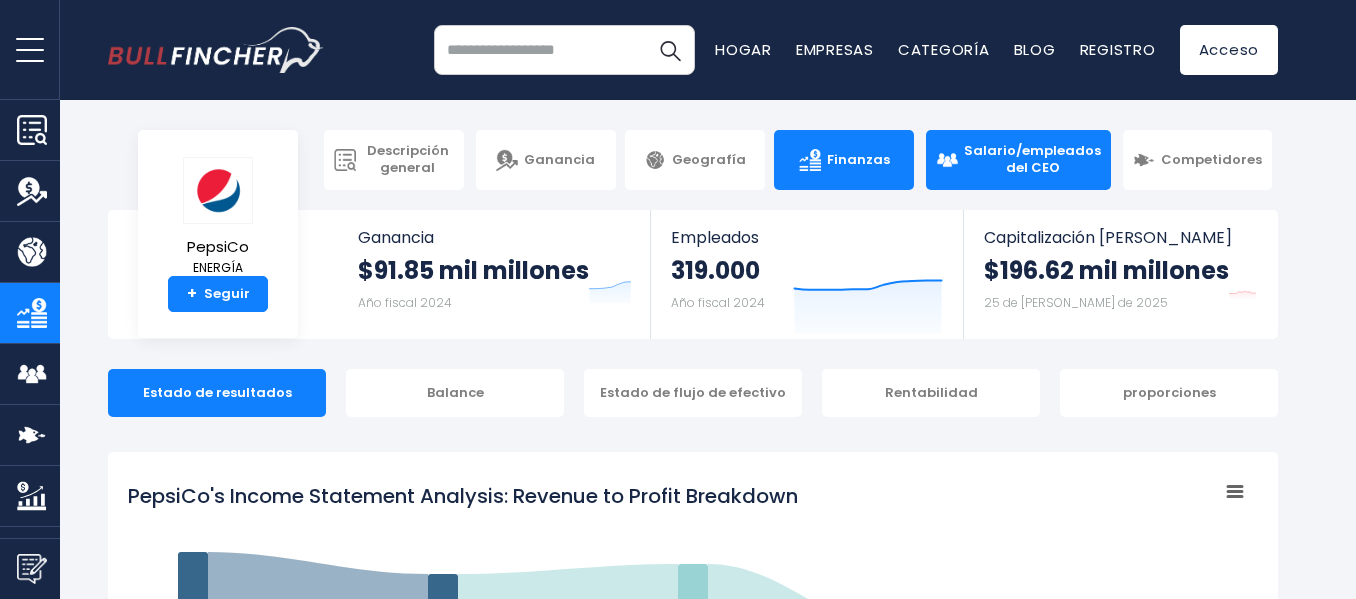 click on "Salario/empleados del CEO" at bounding box center [1032, 159] 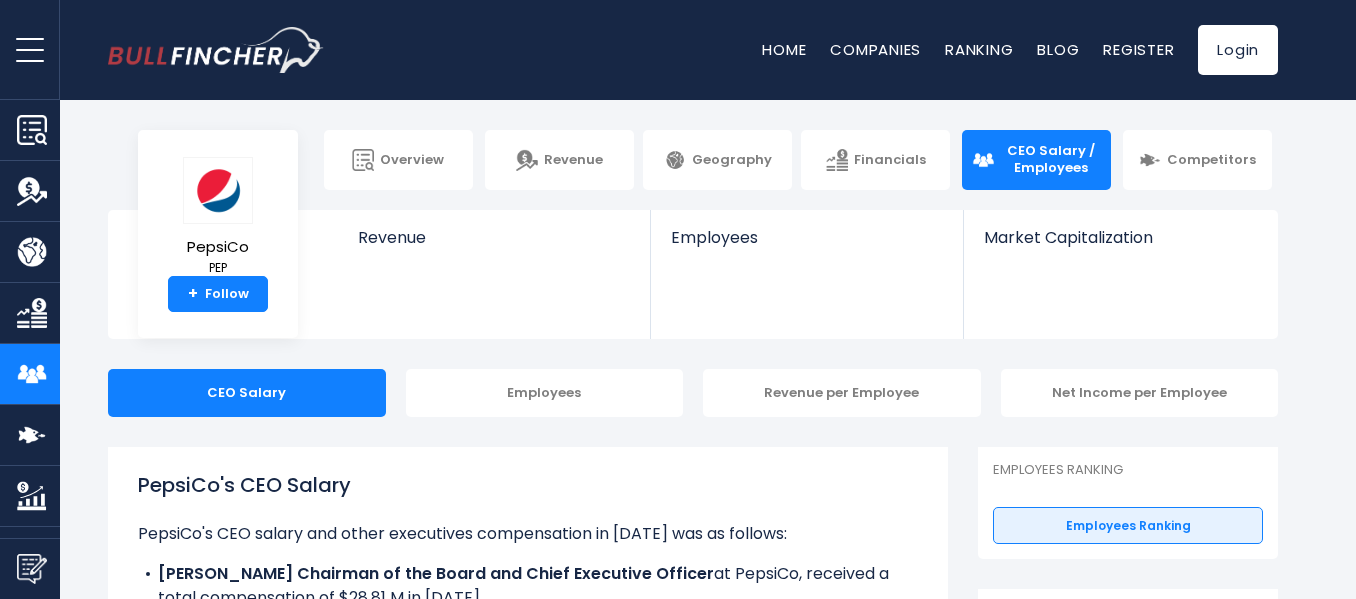 scroll, scrollTop: 0, scrollLeft: 0, axis: both 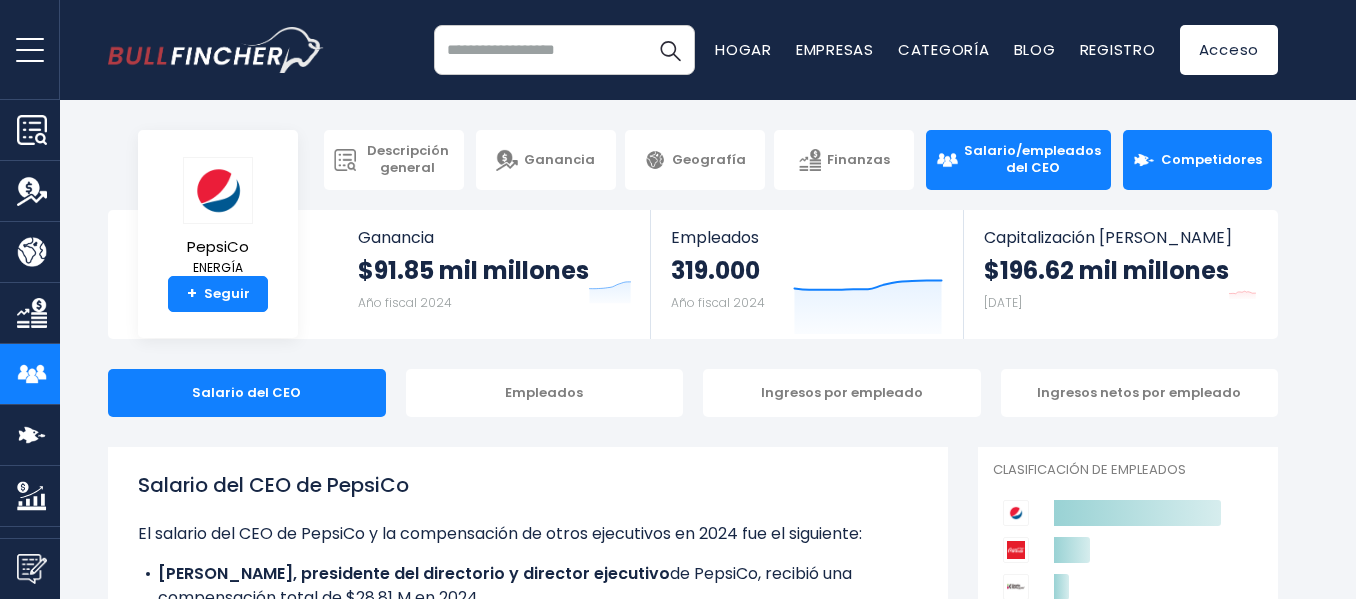 click on "Competidores" at bounding box center [1197, 160] 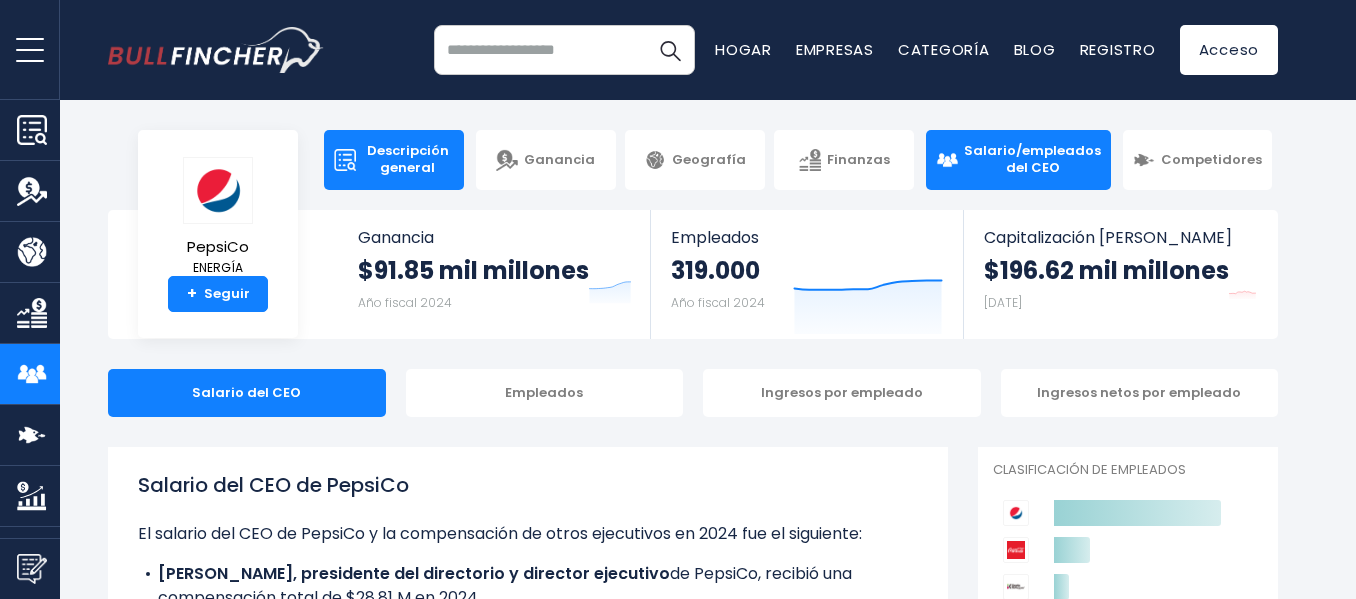 click on "Descripción general" at bounding box center [408, 159] 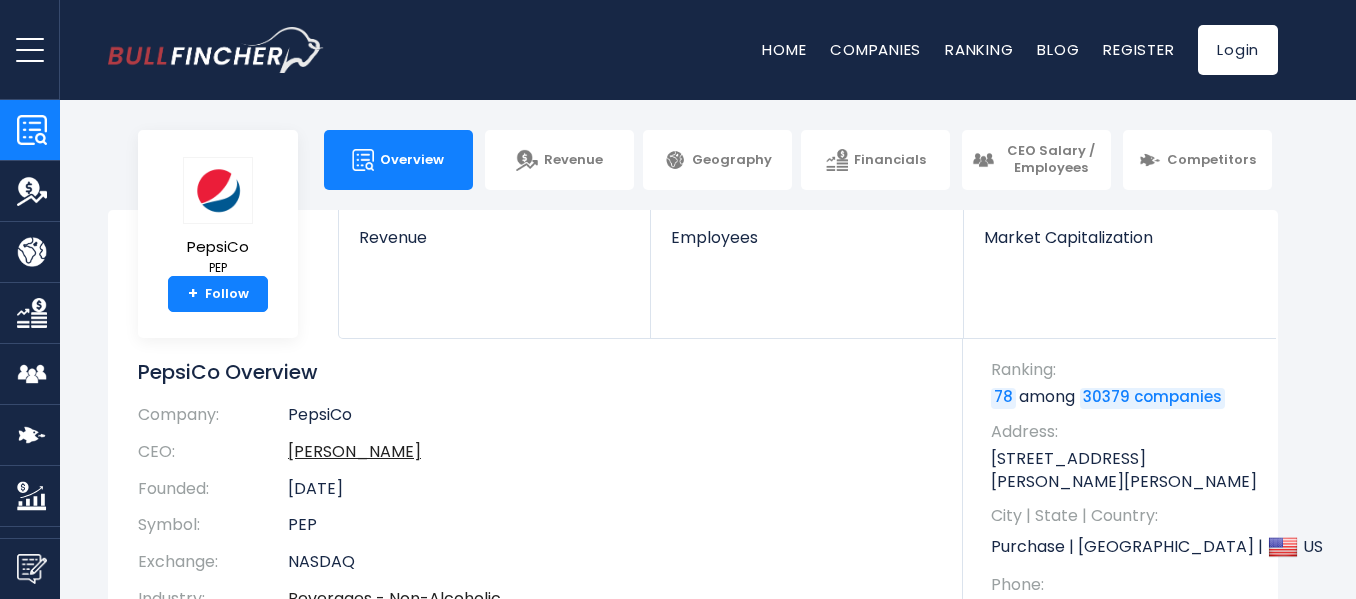 scroll, scrollTop: 0, scrollLeft: 0, axis: both 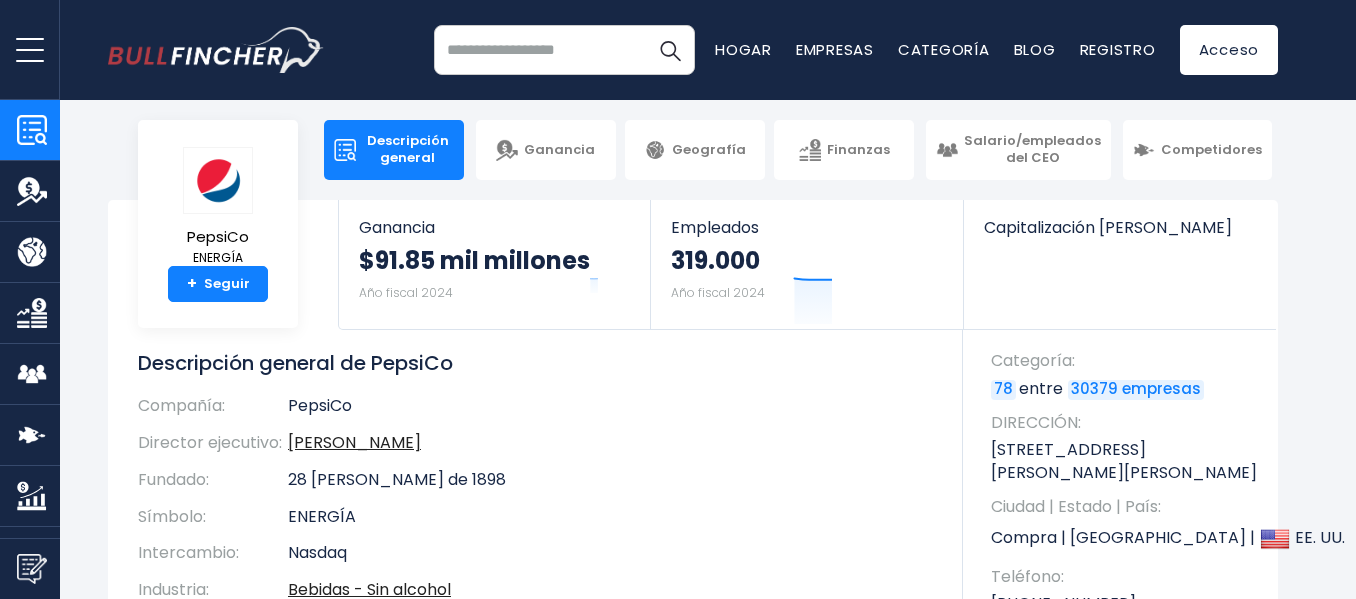 drag, startPoint x: 0, startPoint y: 0, endPoint x: 1362, endPoint y: 31, distance: 1362.3528 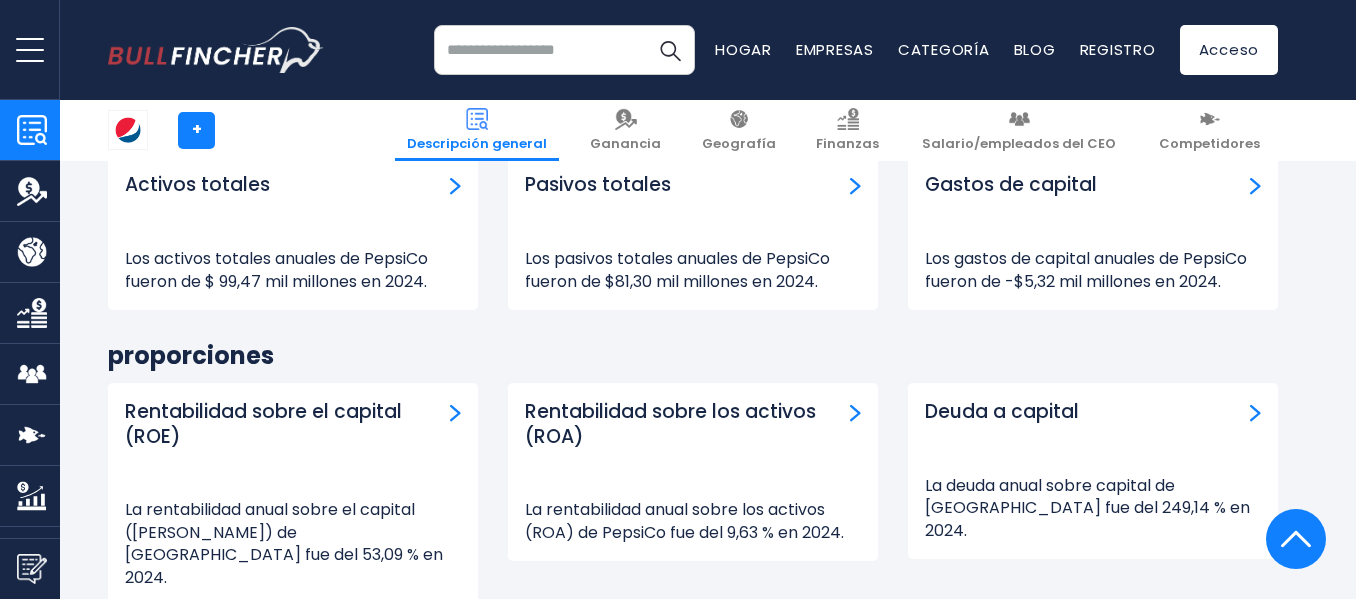 scroll, scrollTop: 2363, scrollLeft: 0, axis: vertical 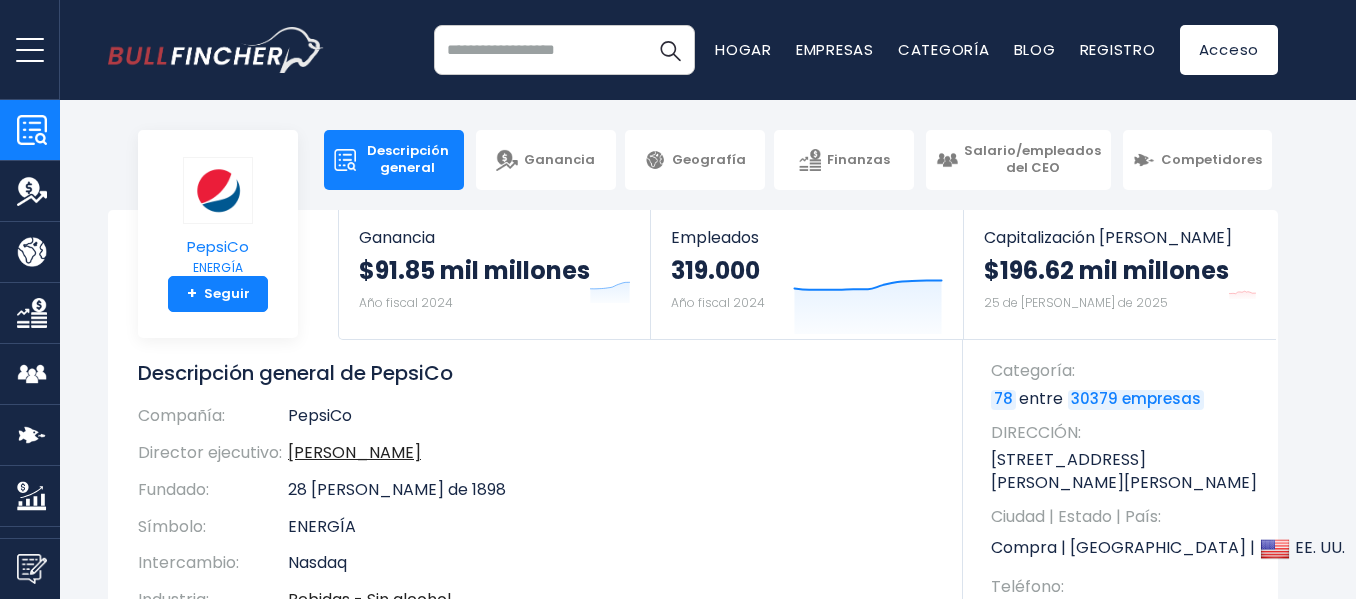 click at bounding box center [218, 190] 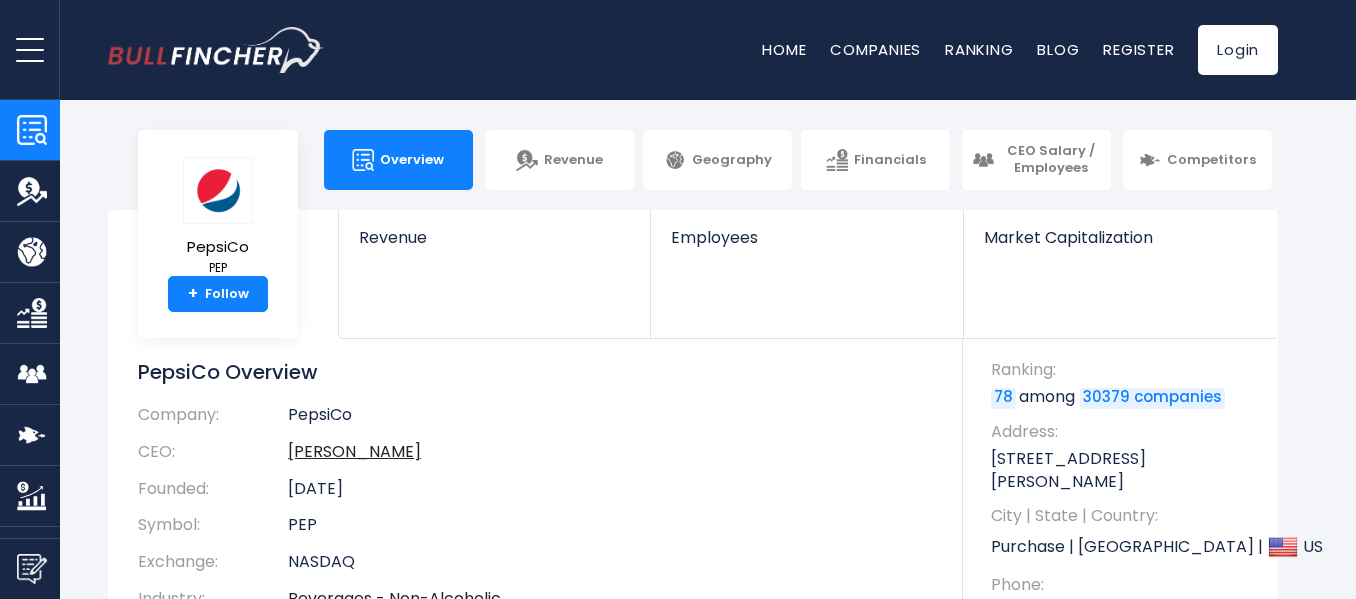 scroll, scrollTop: 0, scrollLeft: 0, axis: both 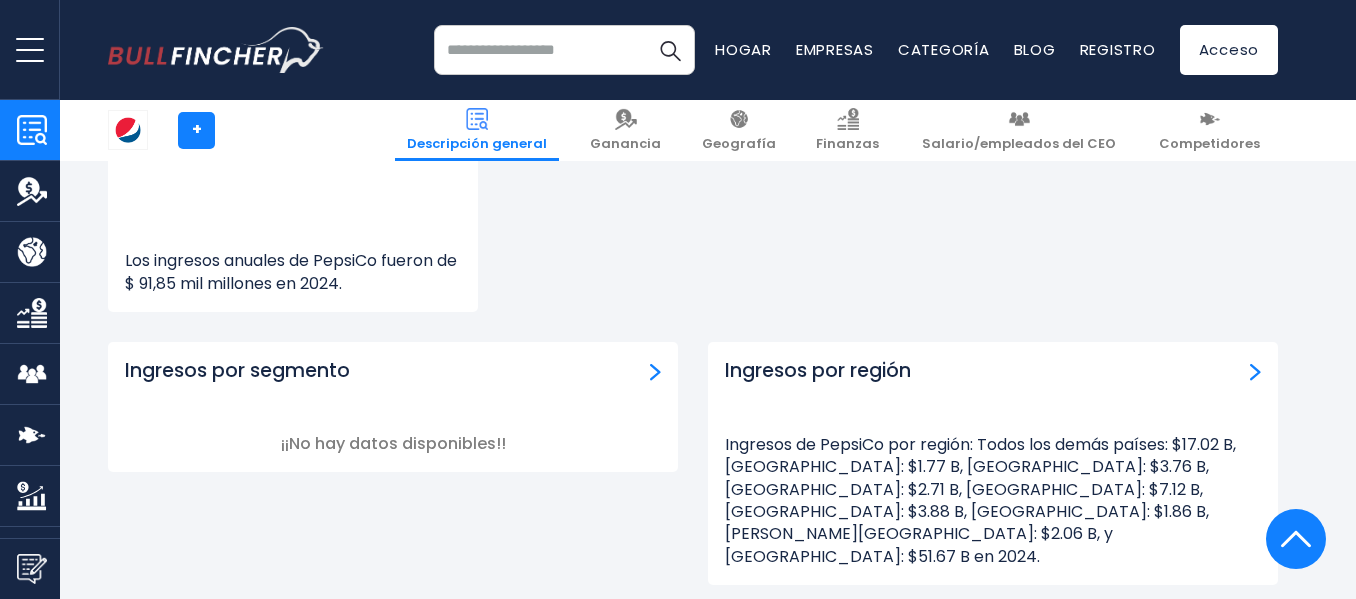 click on "Empleados
2020
291000
2021
309000
2022
315000 2023 318000 2024" at bounding box center [1093, 100] 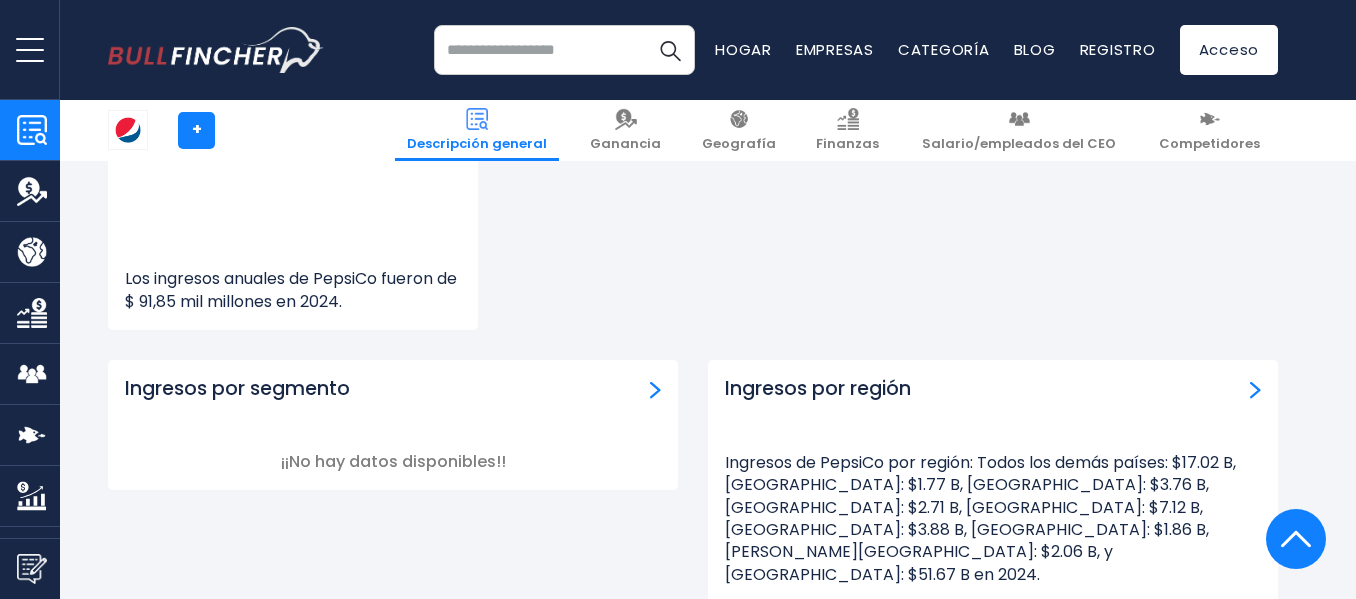 scroll, scrollTop: 1638, scrollLeft: 0, axis: vertical 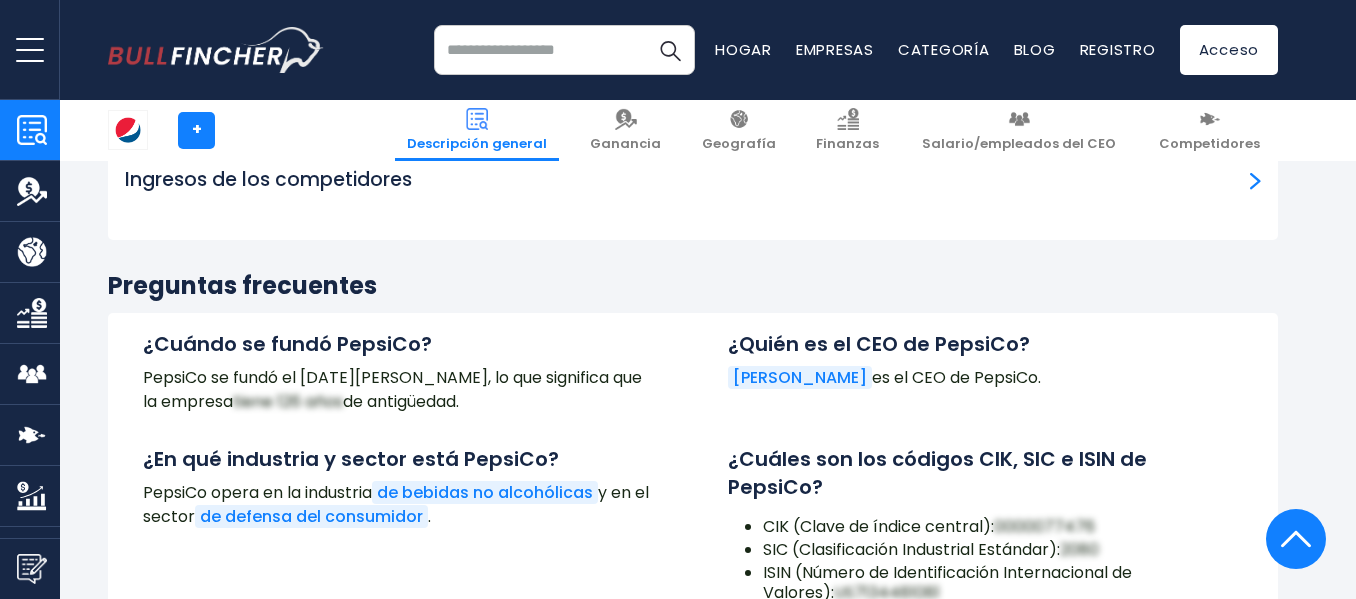 click at bounding box center (32, 130) 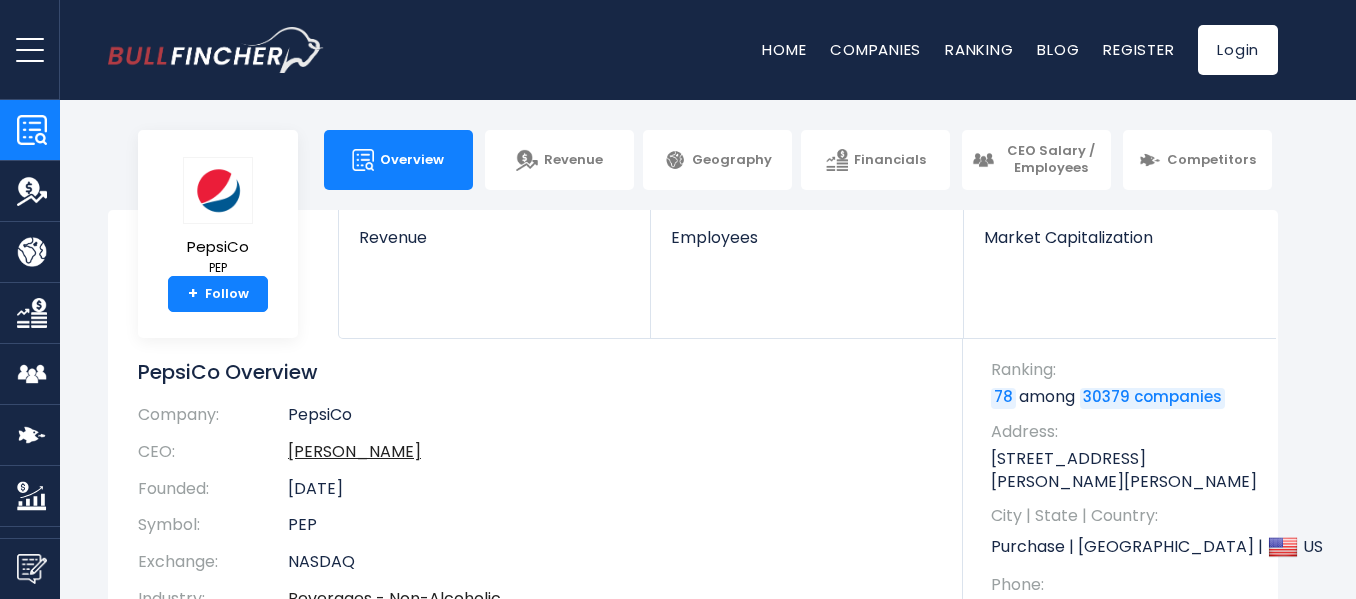 scroll, scrollTop: 0, scrollLeft: 0, axis: both 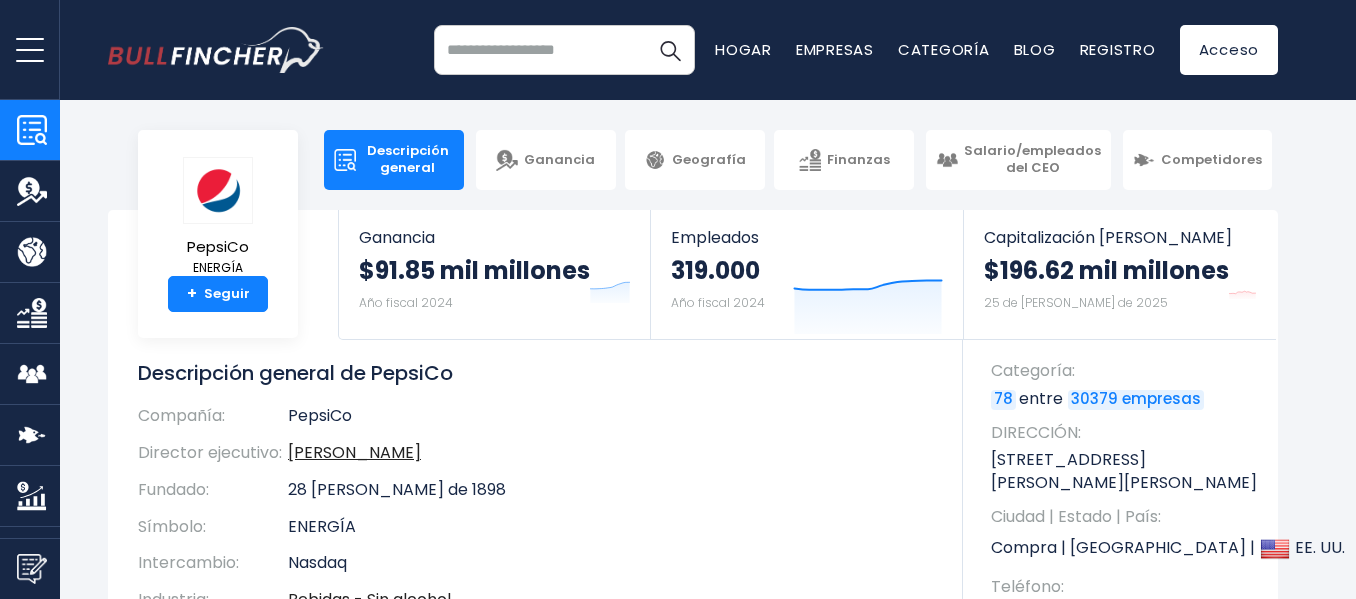 click at bounding box center (32, 191) 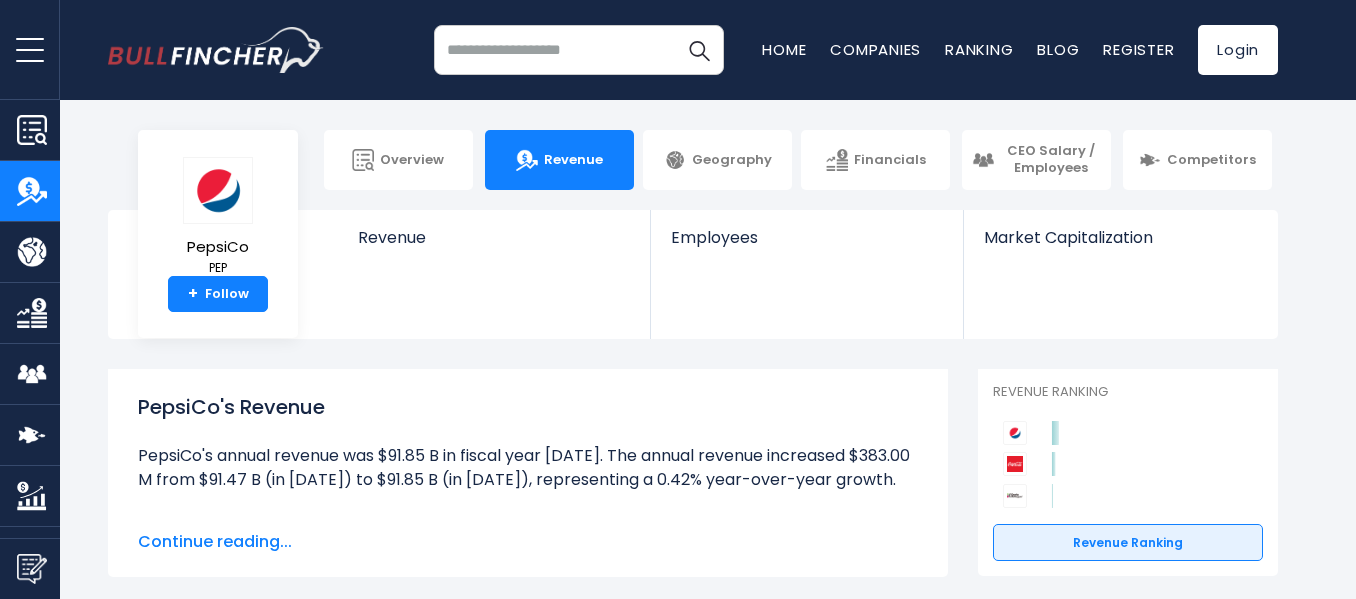 scroll, scrollTop: 0, scrollLeft: 0, axis: both 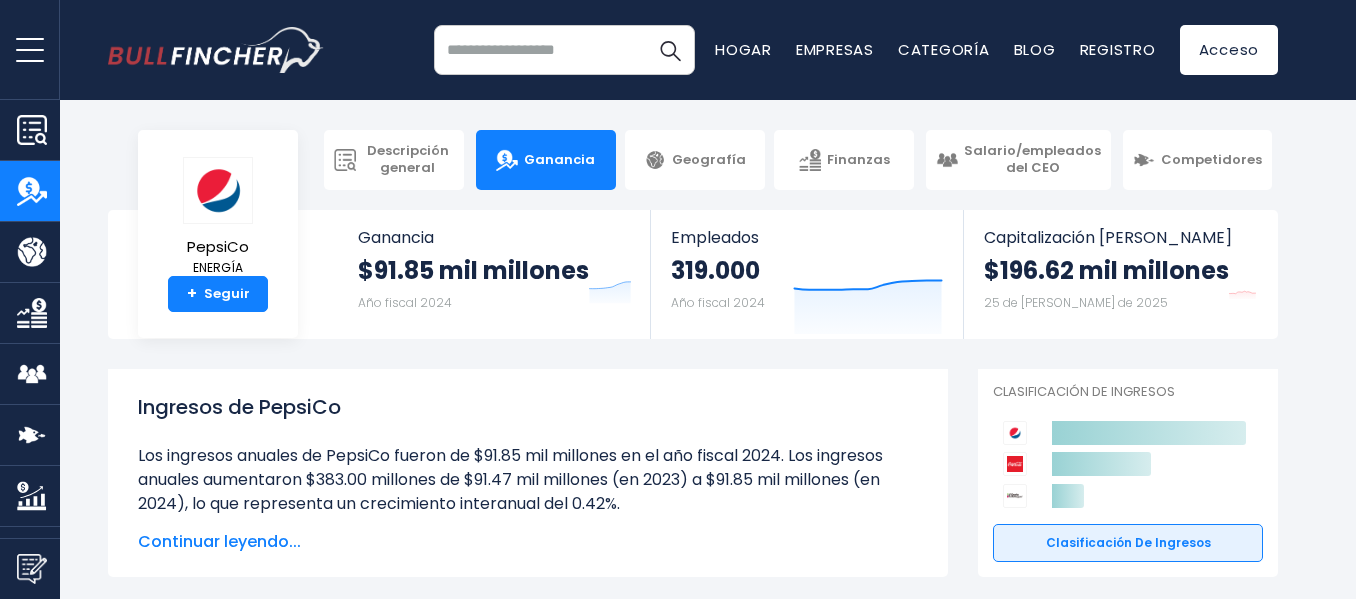 click at bounding box center [32, 252] 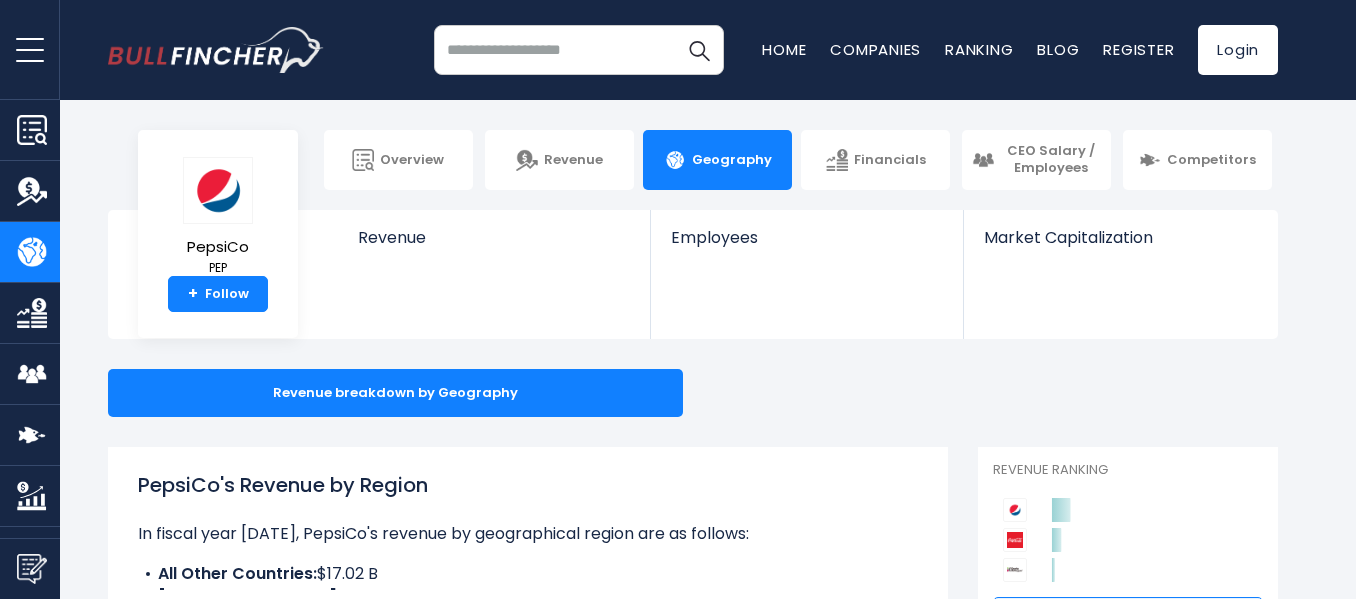 scroll, scrollTop: 0, scrollLeft: 0, axis: both 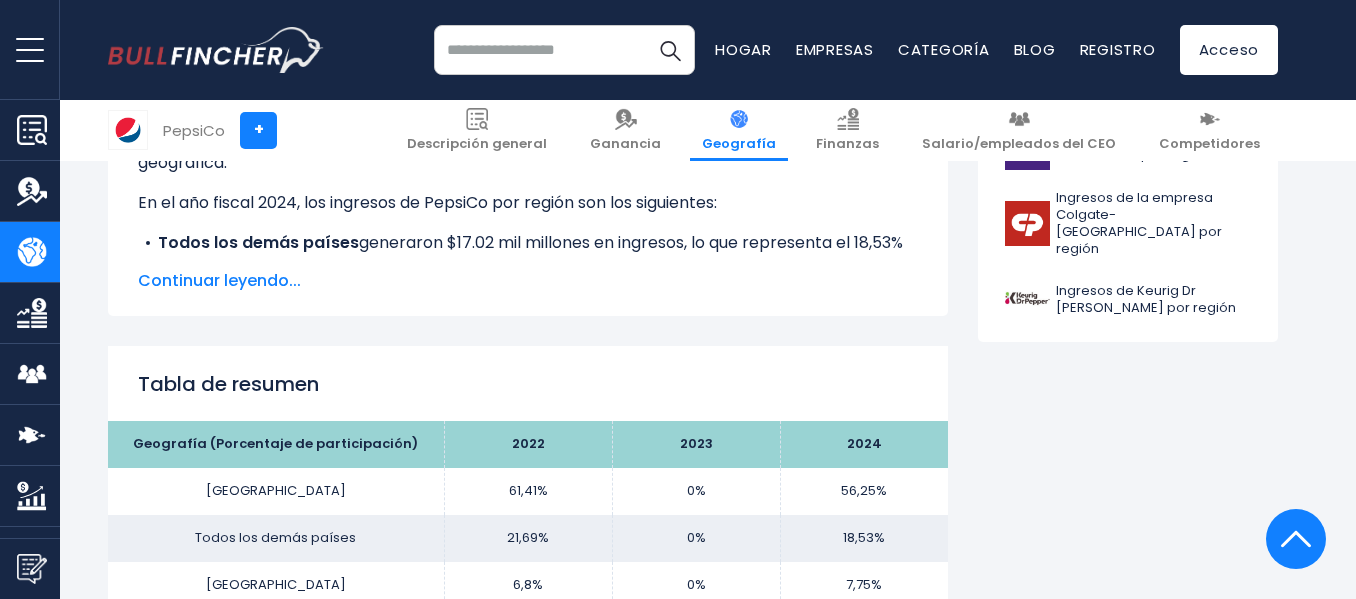 click on "Continuar leyendo..." at bounding box center [219, 280] 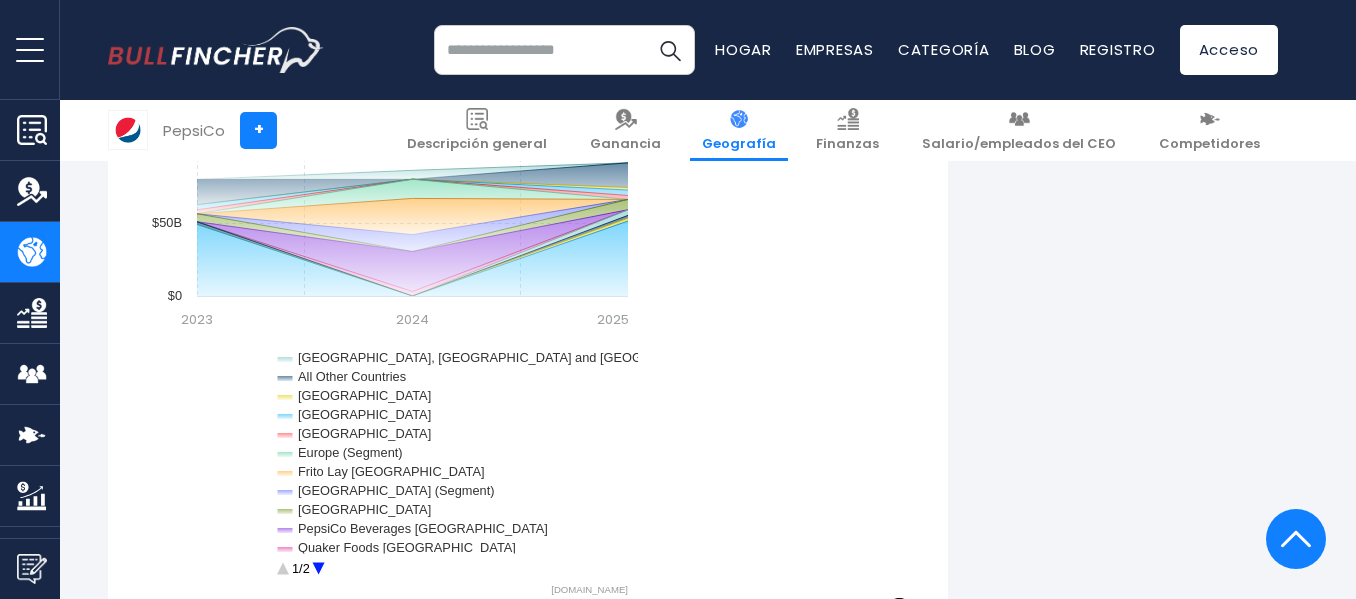 scroll, scrollTop: 3362, scrollLeft: 0, axis: vertical 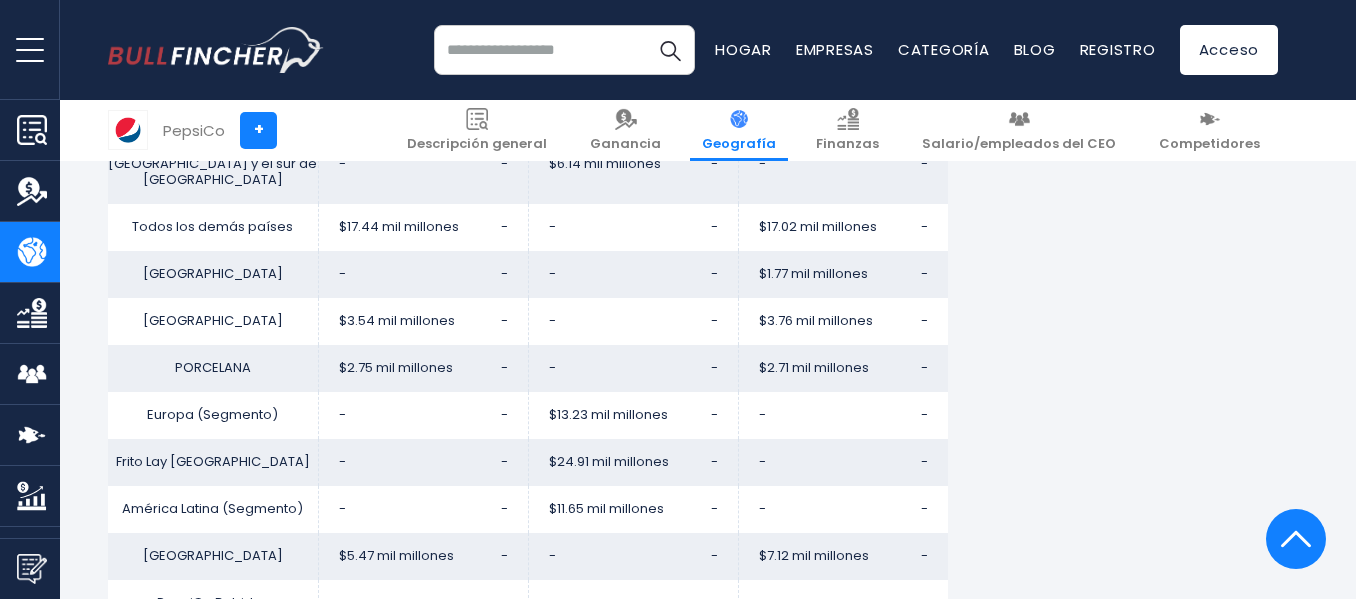 click on "Europa (Segmento)" at bounding box center (213, 415) 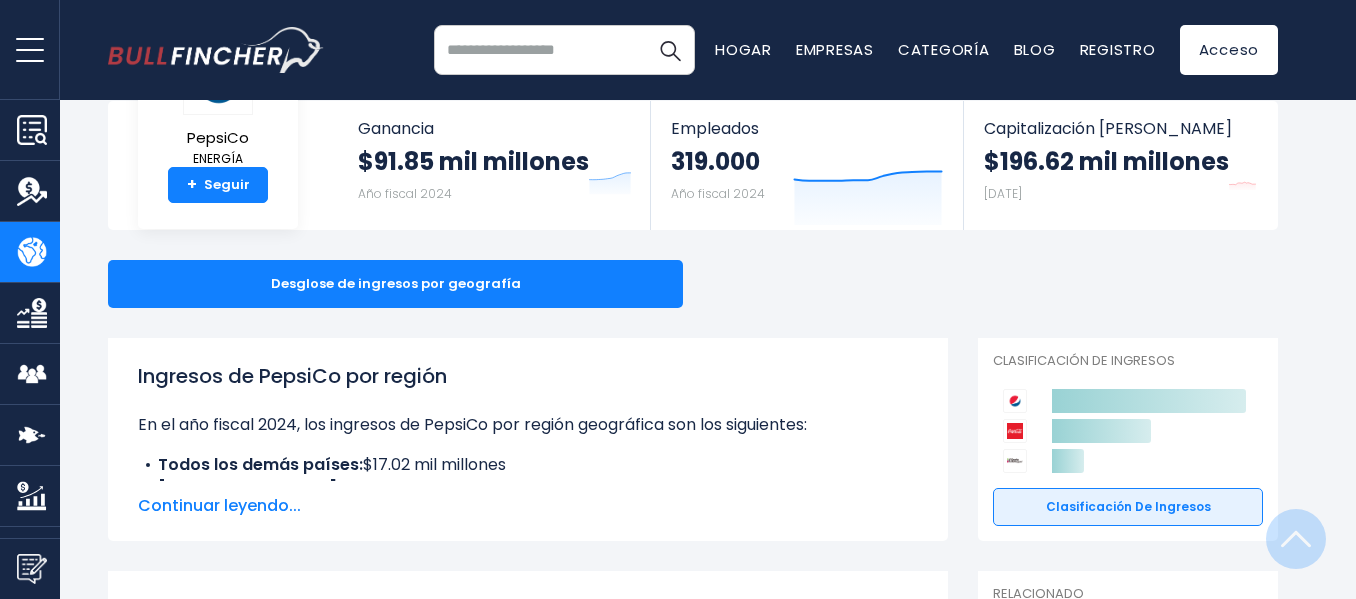 scroll, scrollTop: 0, scrollLeft: 0, axis: both 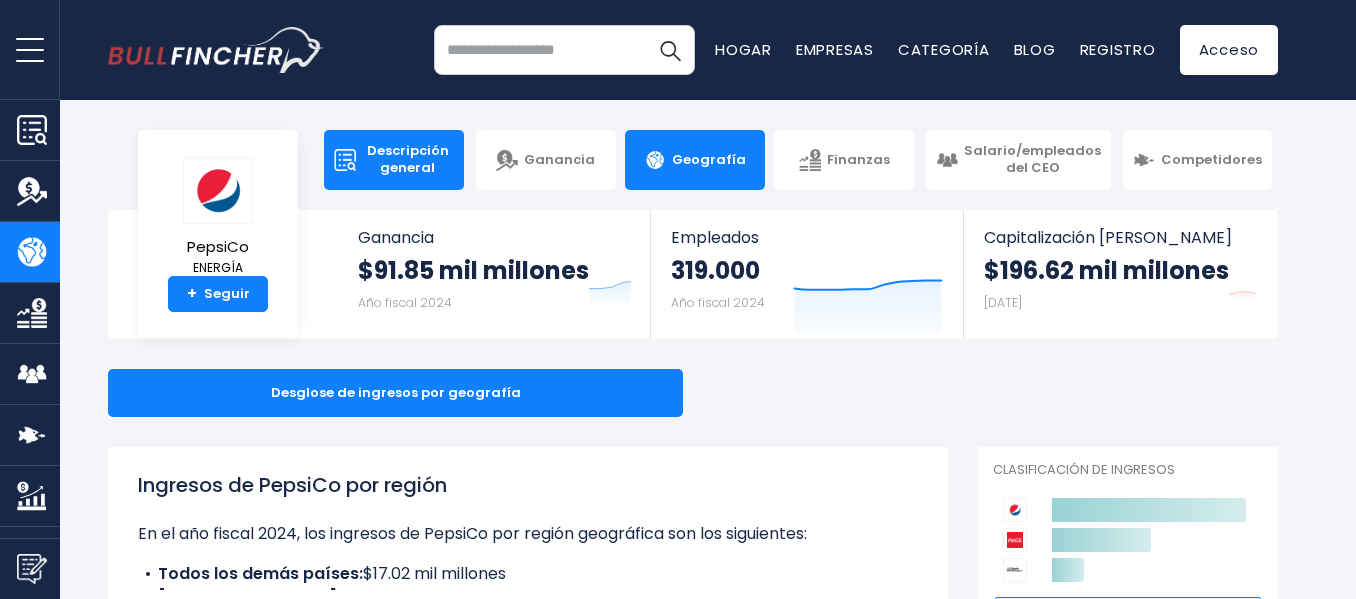 click on "Descripción general" at bounding box center [394, 160] 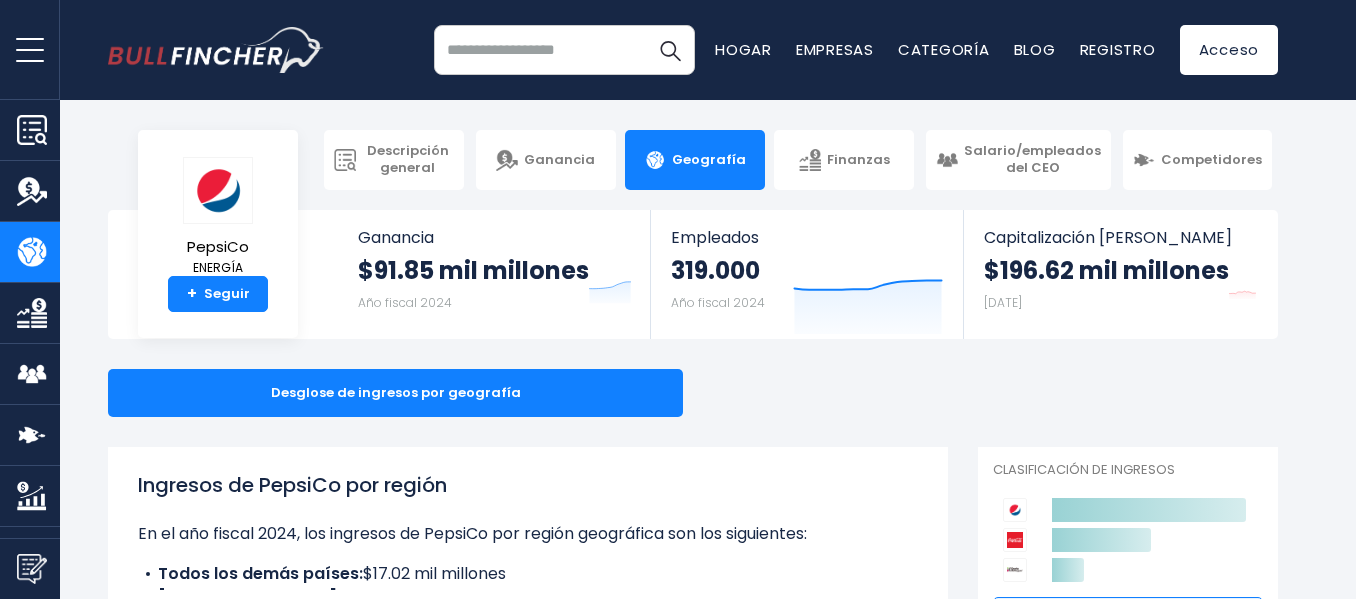 drag, startPoint x: 70, startPoint y: 47, endPoint x: 52, endPoint y: 50, distance: 18.248287 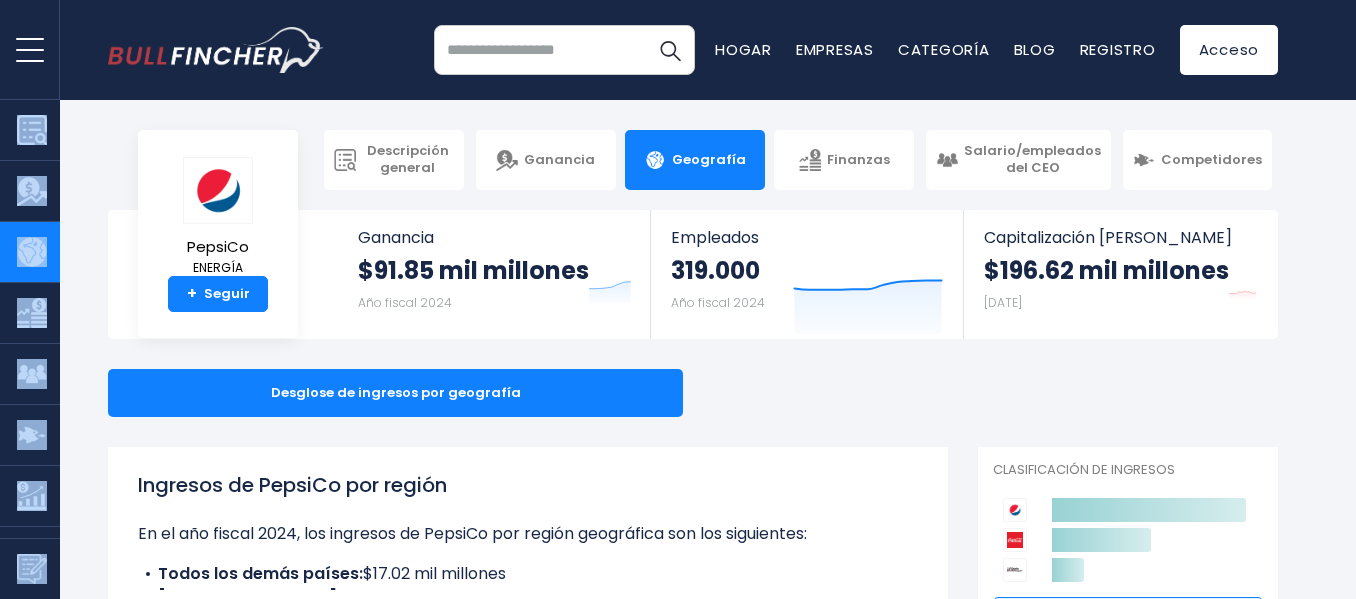 click at bounding box center (30, 49) 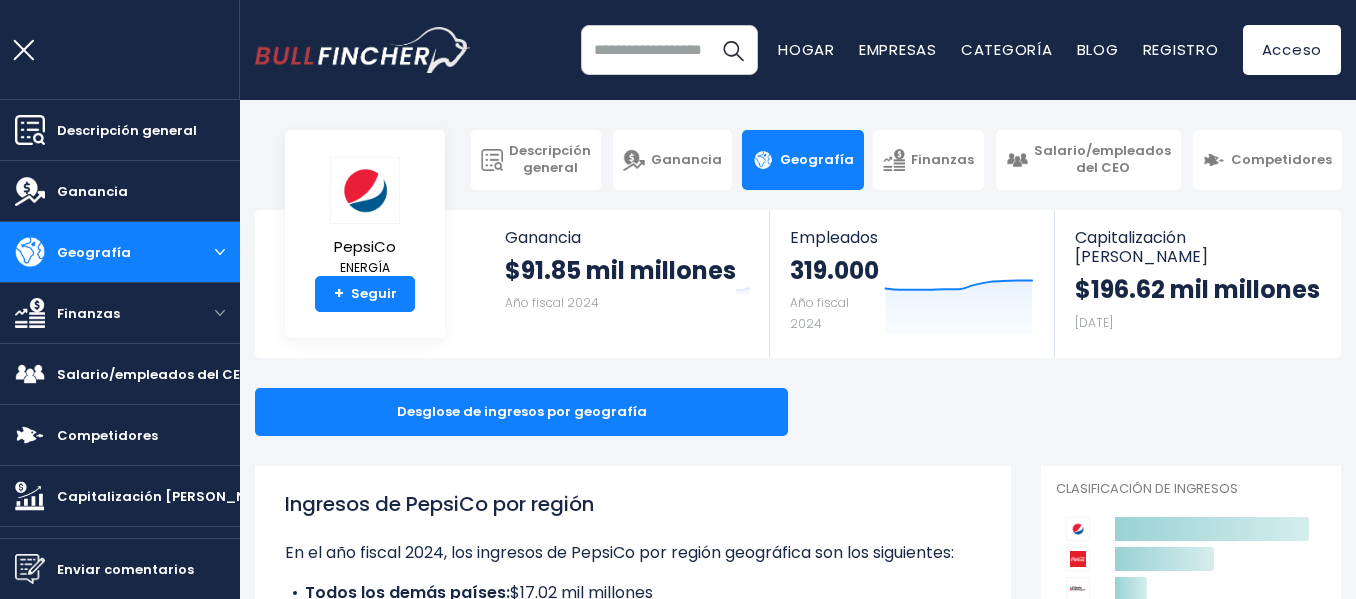 click on "PepsiCo
ENERGÍA
+ Seguir
Ganancia
$91.85 mil millones
Año fiscal 2024
Created with Highcharts 12.1.2
Empleados
319.000
Año fiscal 2024
Created with Highcharts 12.1.2
Capitalización de mercado
$196.62 mil millones
25 de julio de 2025" at bounding box center (798, 284) 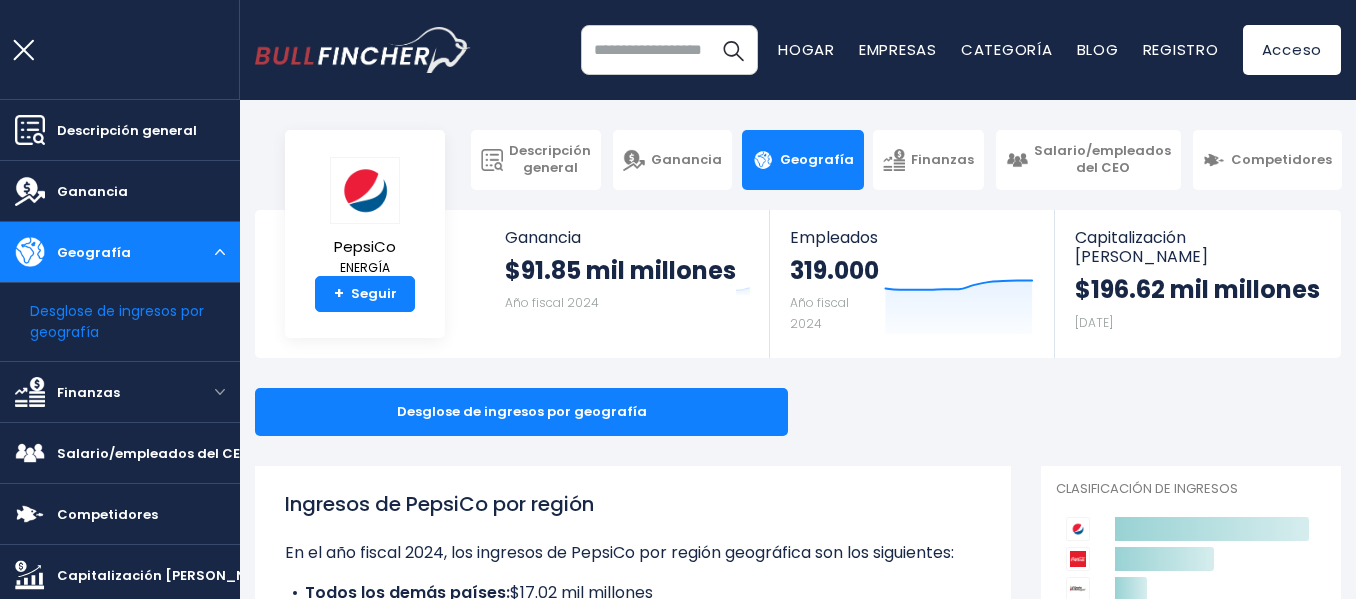 click on "Desglose de ingresos por geografía" at bounding box center (117, 321) 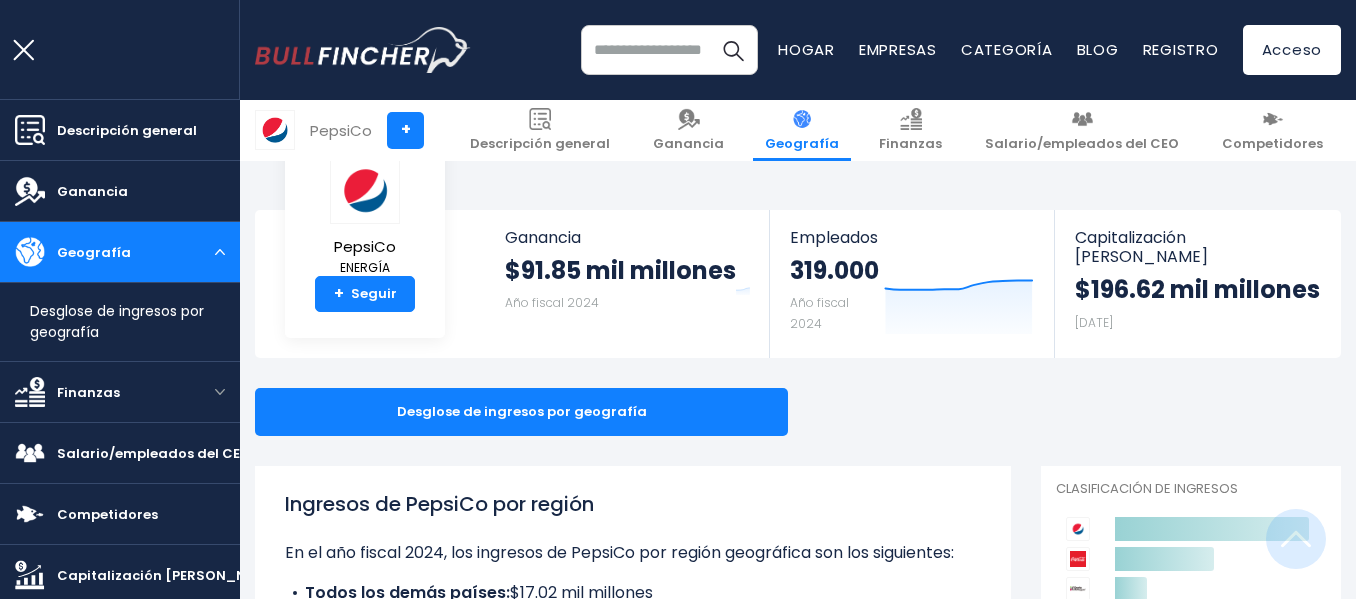 scroll, scrollTop: 711, scrollLeft: 0, axis: vertical 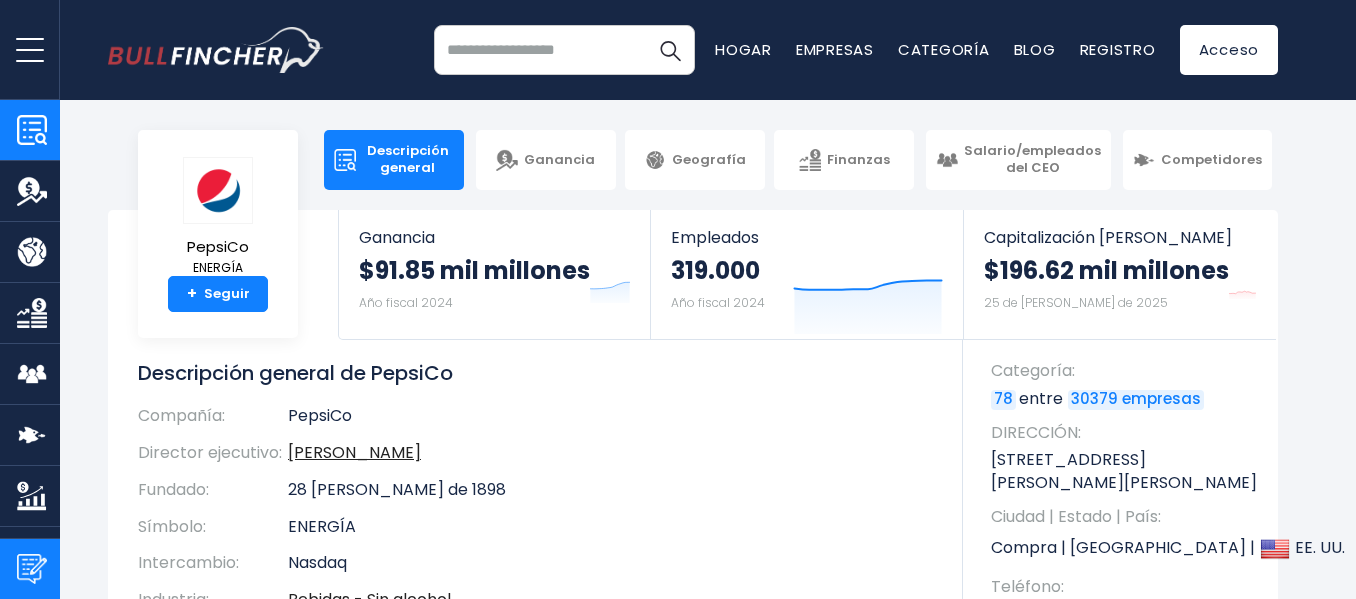 click at bounding box center [32, 569] 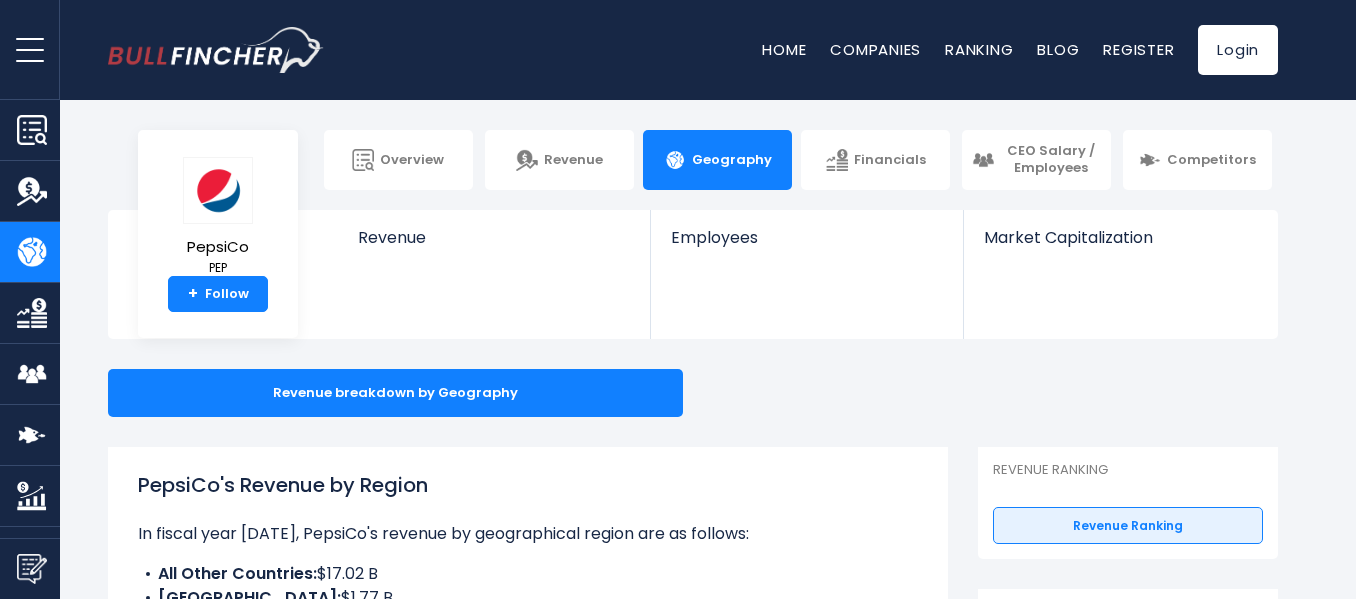 scroll, scrollTop: 0, scrollLeft: 0, axis: both 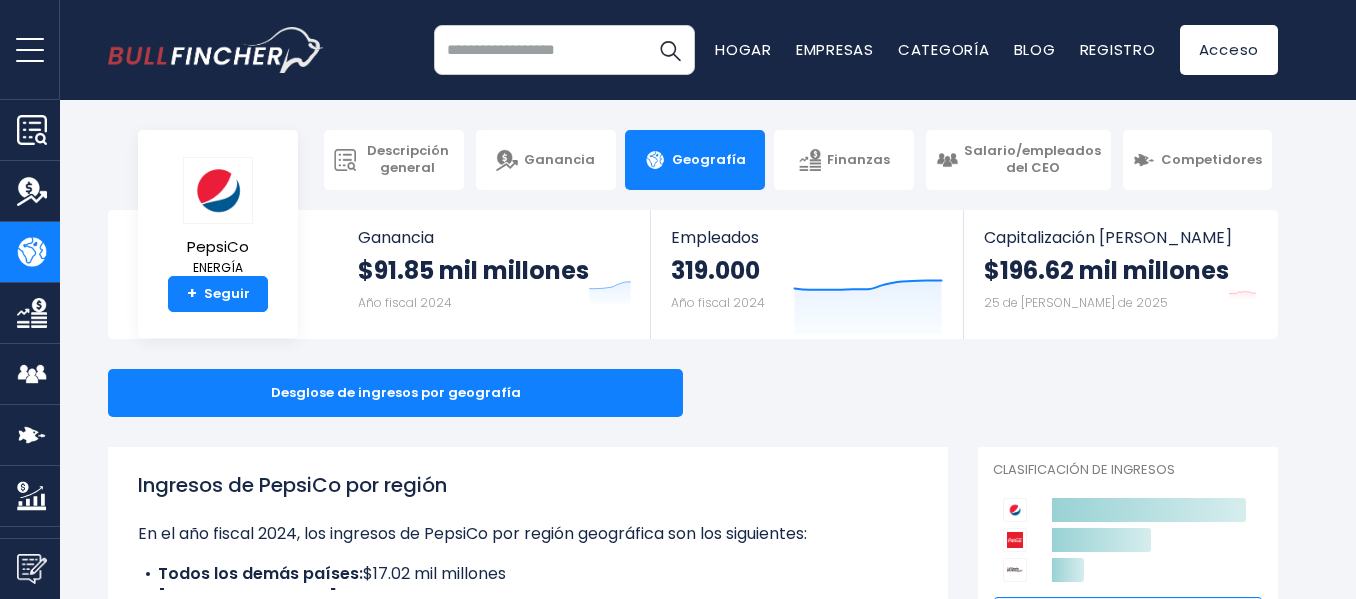 click at bounding box center [30, 49] 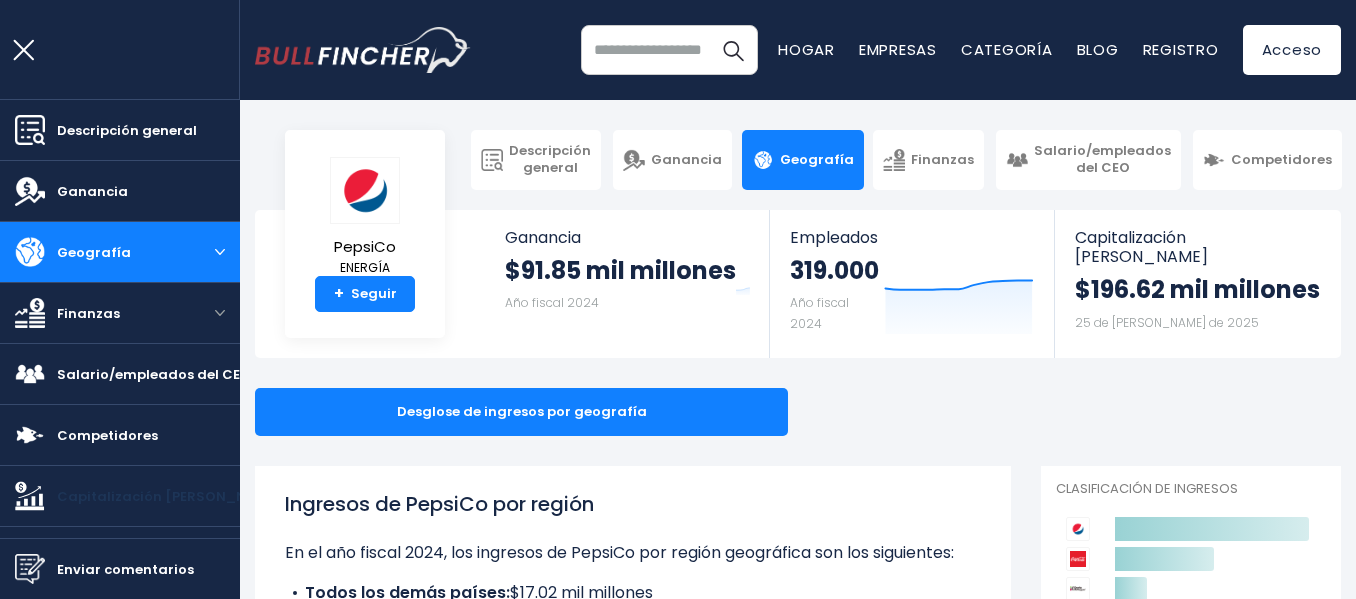 type 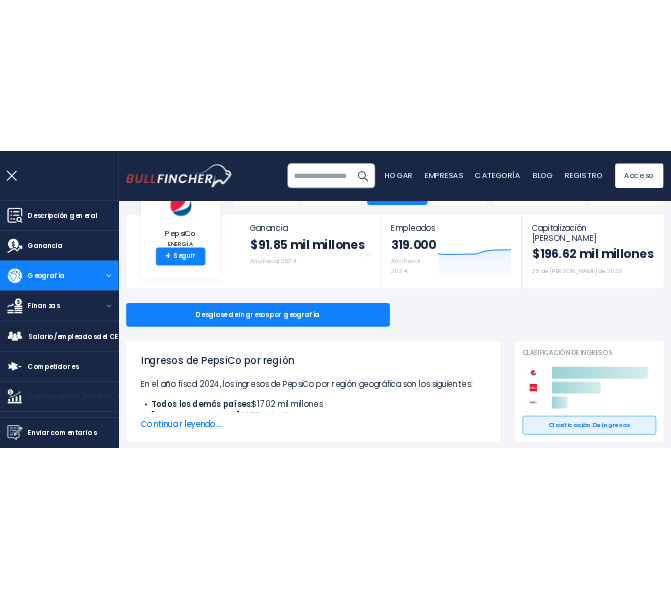 scroll, scrollTop: 0, scrollLeft: 0, axis: both 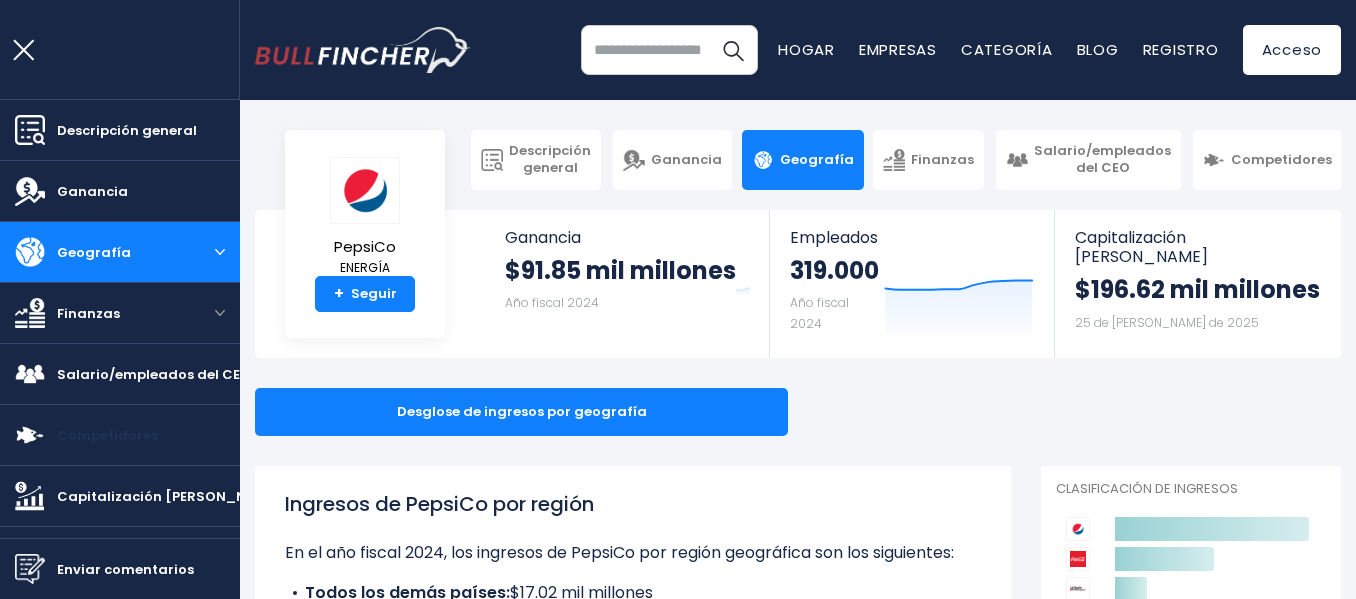 click on "Competidores" at bounding box center [107, 435] 